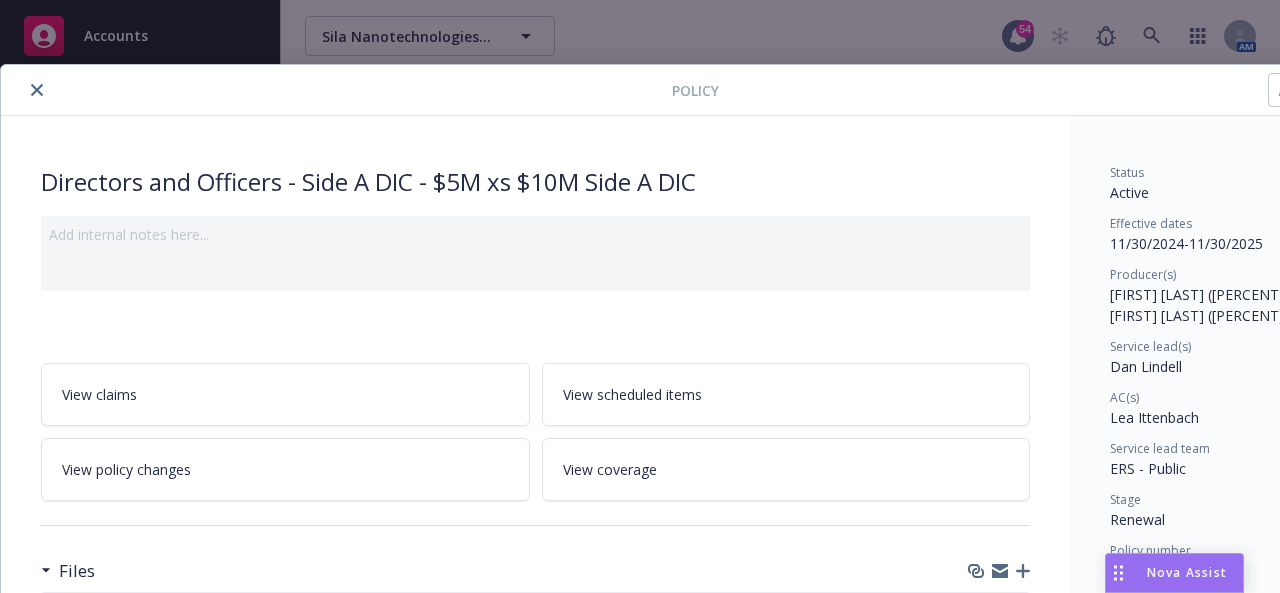scroll, scrollTop: 0, scrollLeft: 0, axis: both 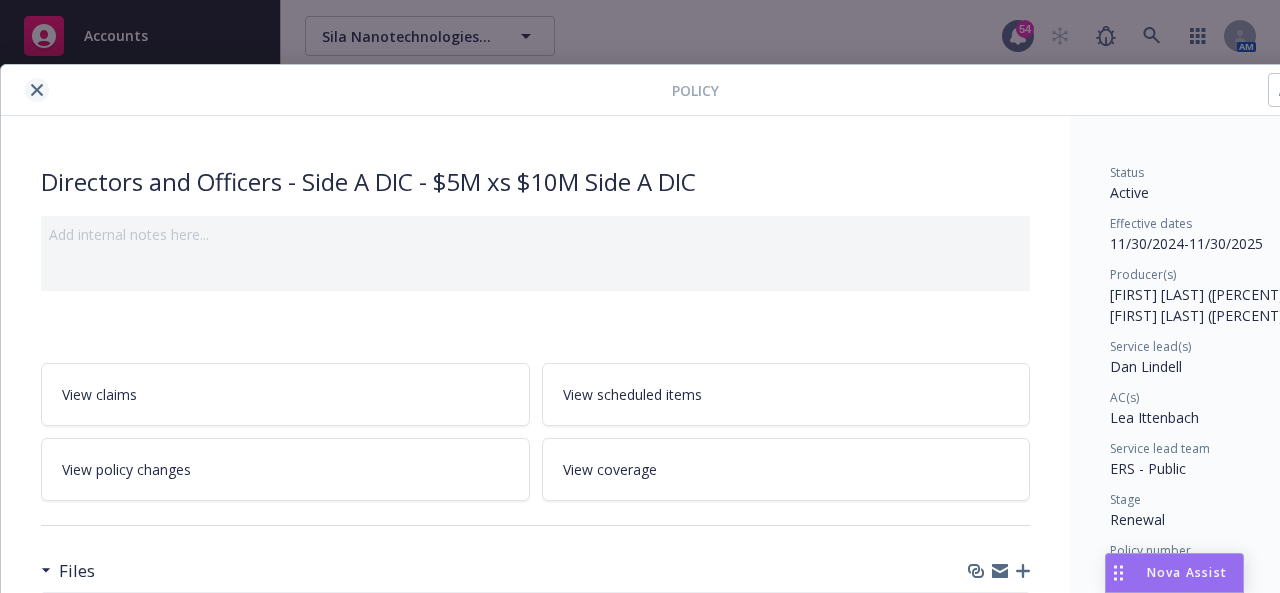 click 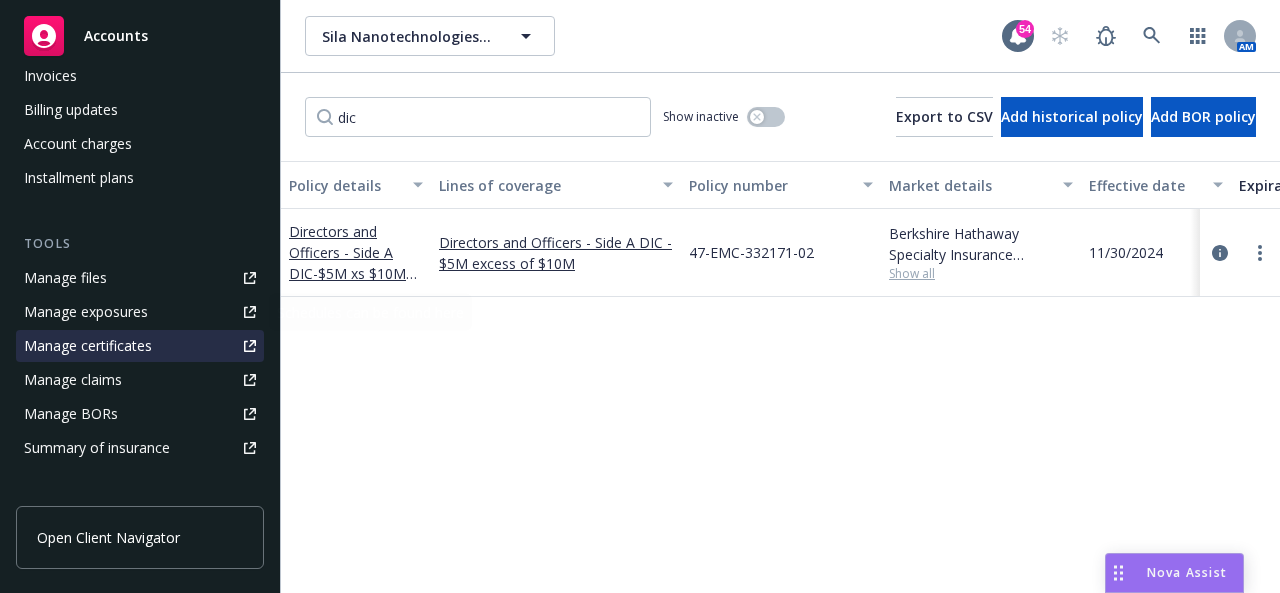 scroll, scrollTop: 500, scrollLeft: 0, axis: vertical 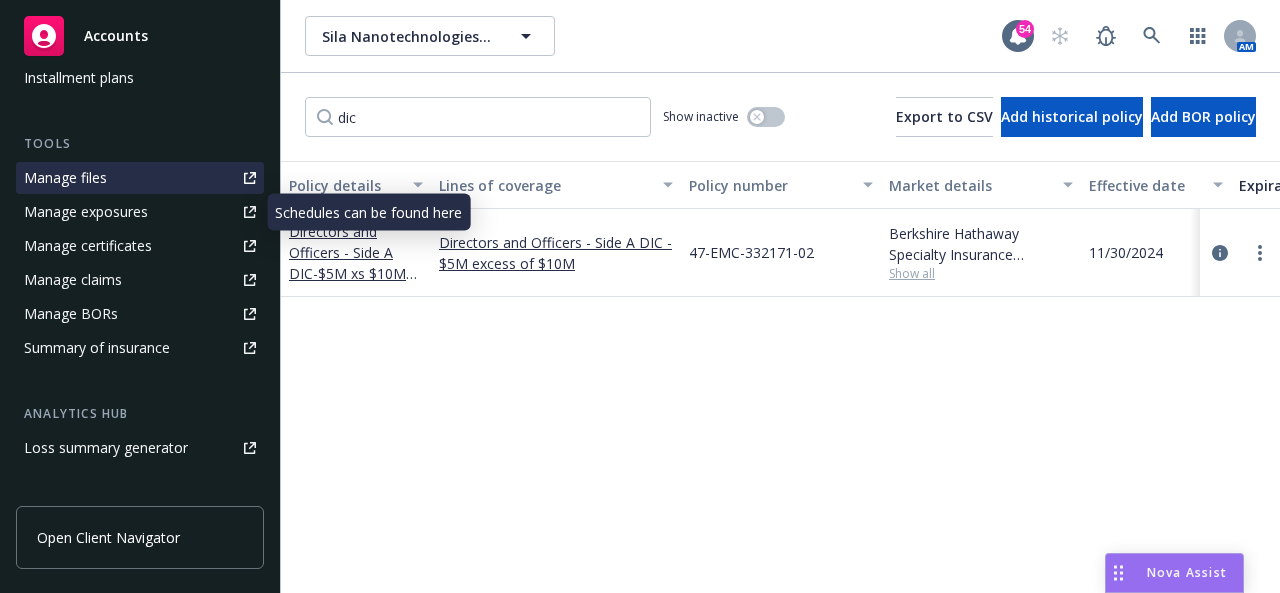 click on "Manage files" at bounding box center [65, 178] 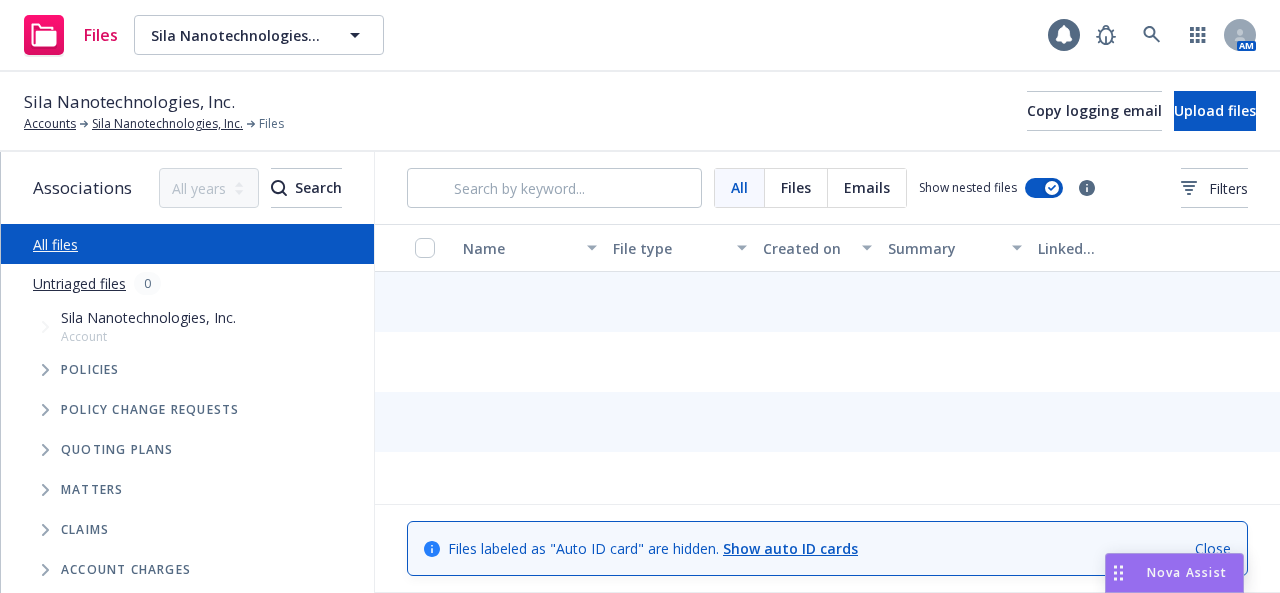 scroll, scrollTop: 0, scrollLeft: 0, axis: both 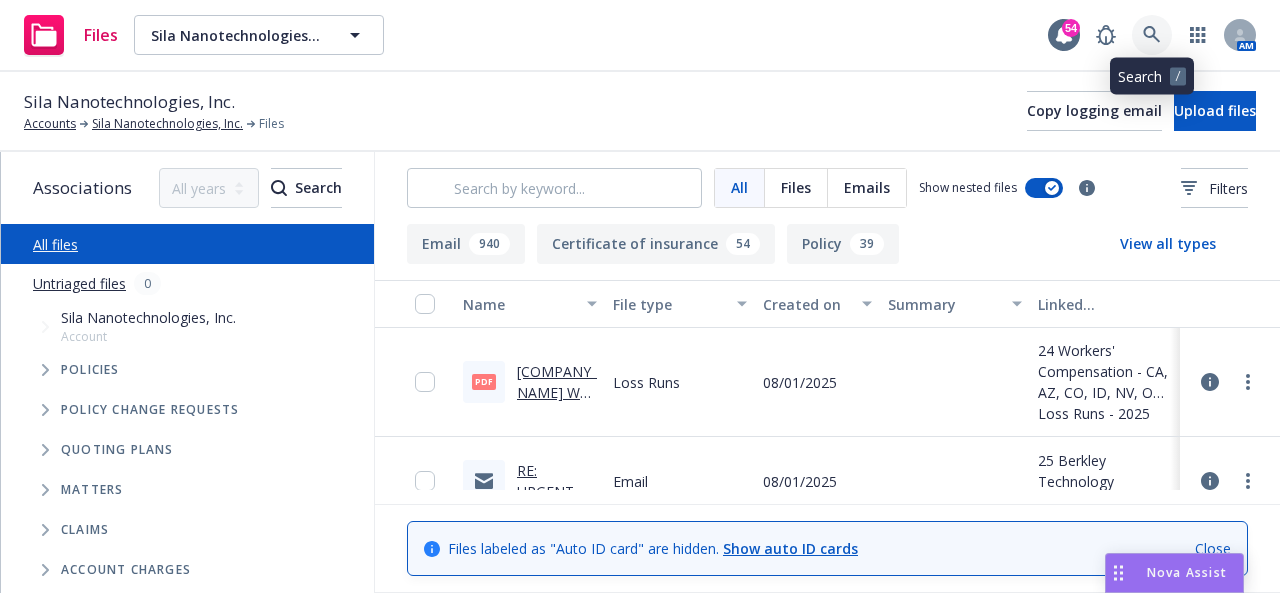 click 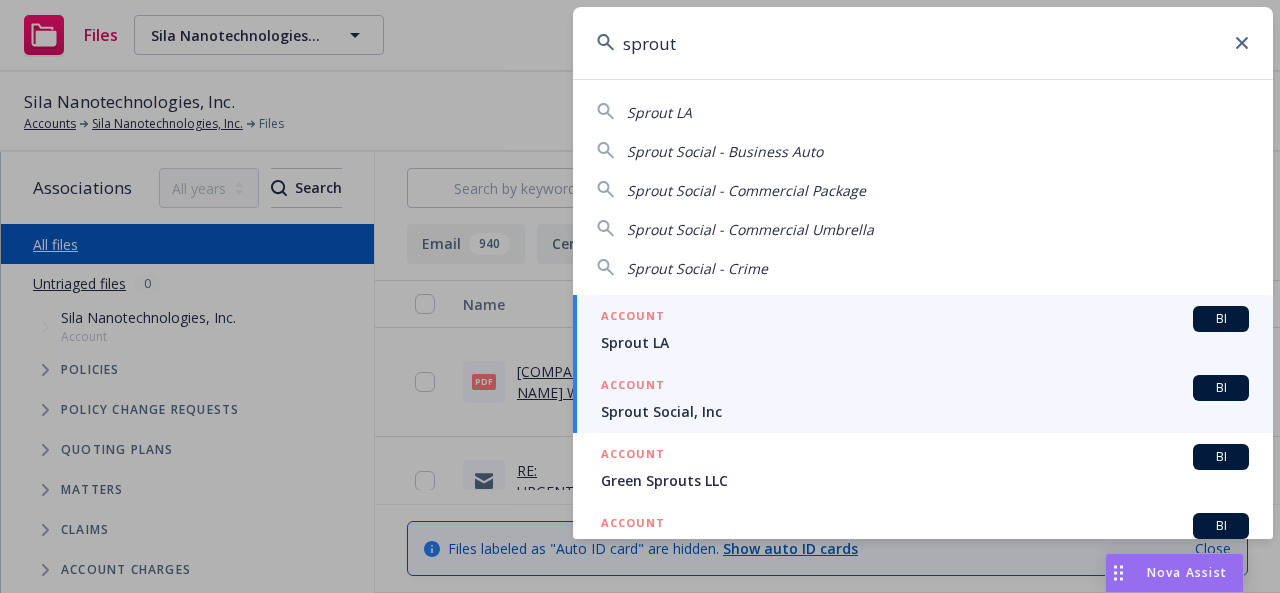type on "sprout" 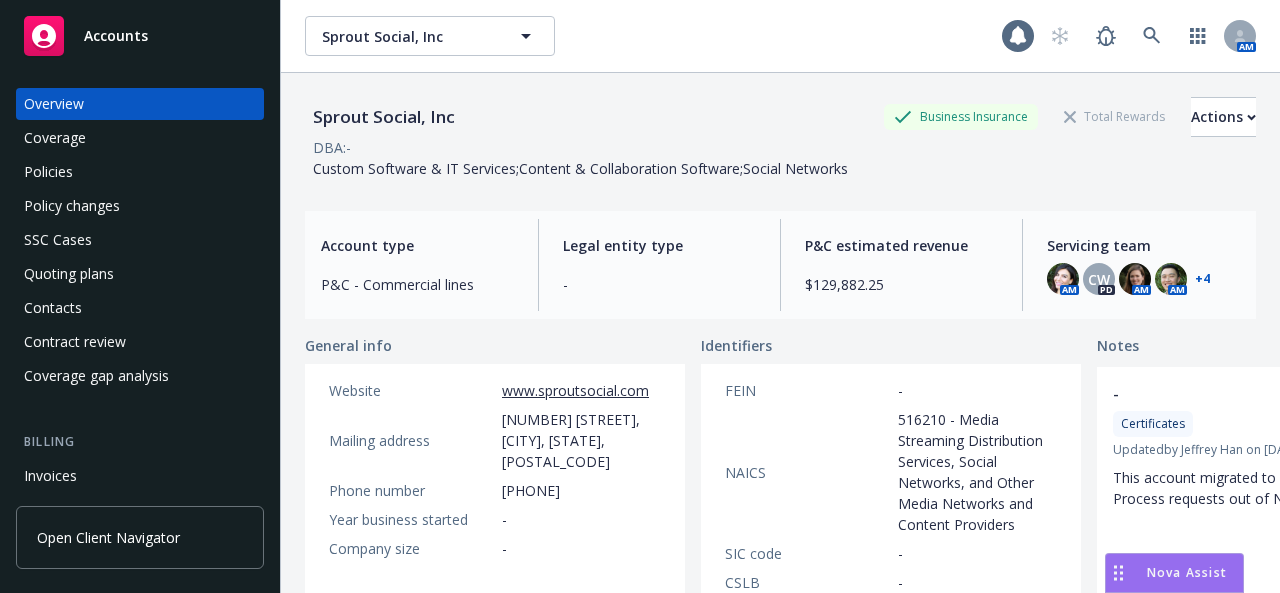 scroll, scrollTop: 0, scrollLeft: 0, axis: both 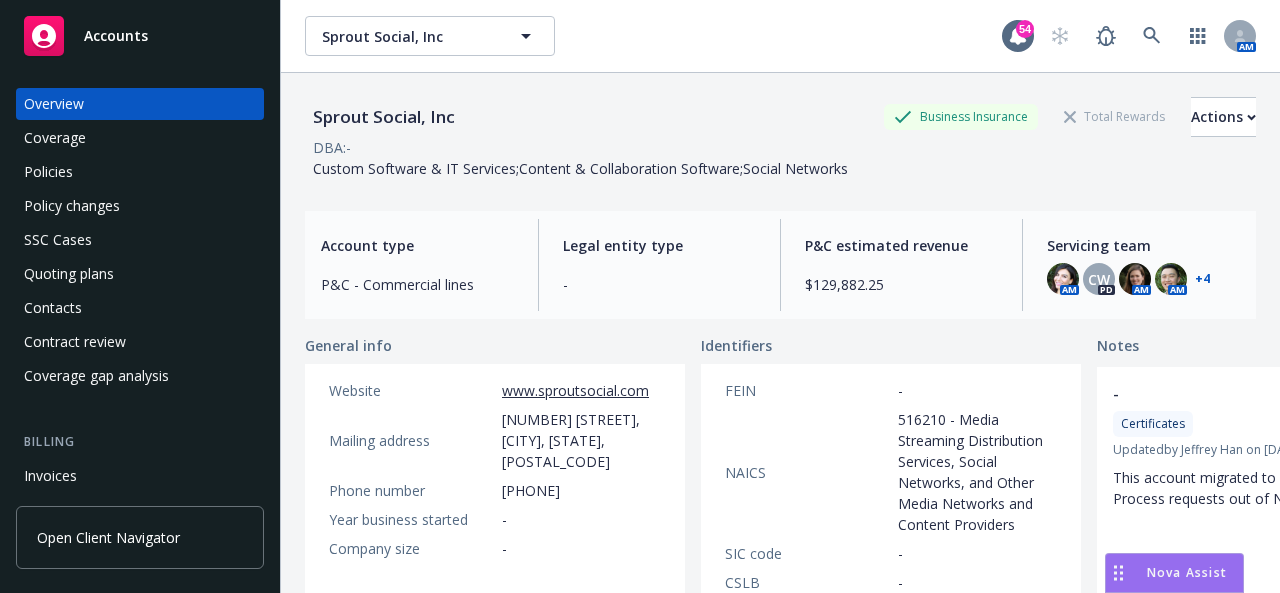 click on "Policies" at bounding box center (48, 172) 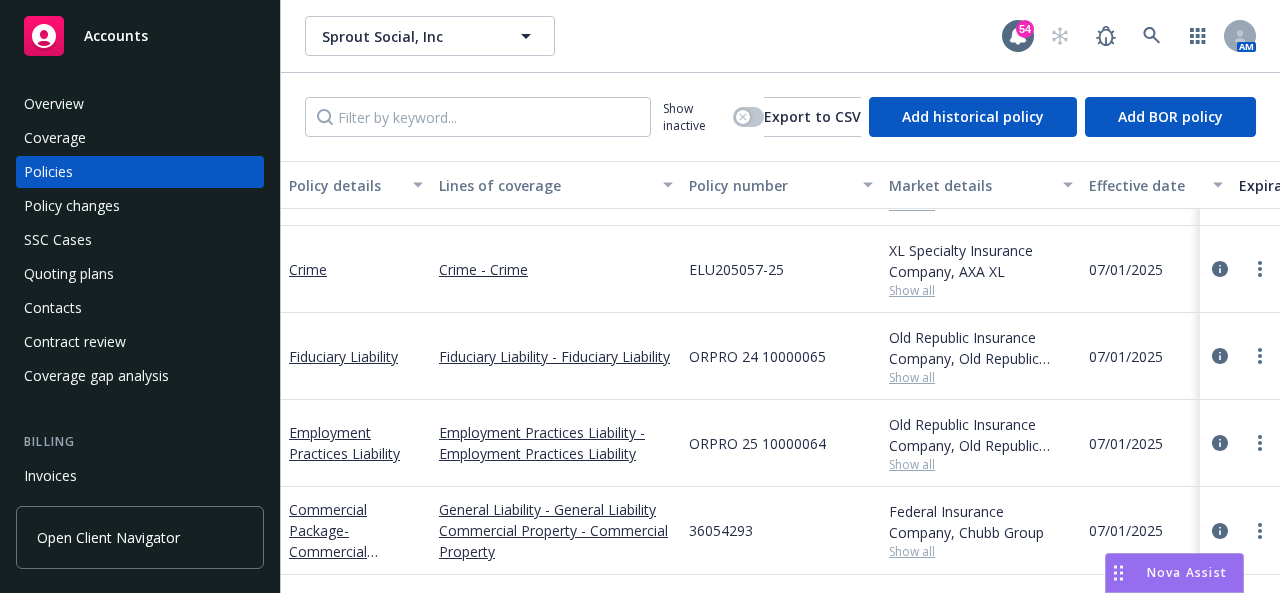 scroll, scrollTop: 200, scrollLeft: 0, axis: vertical 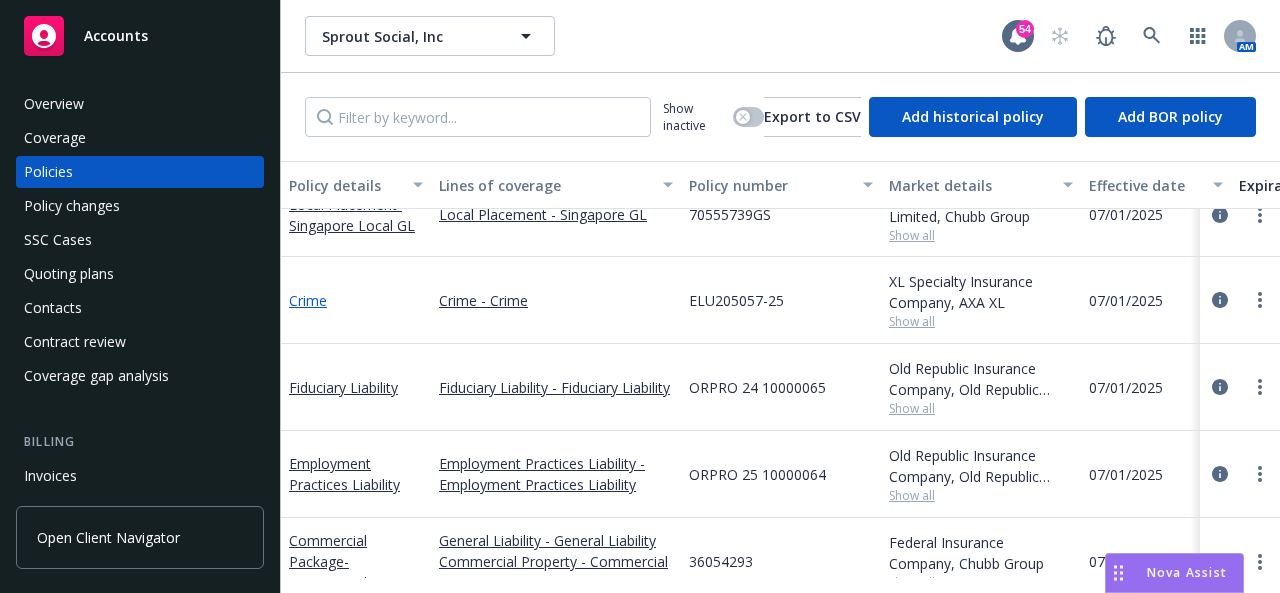 click on "Crime" at bounding box center (308, 300) 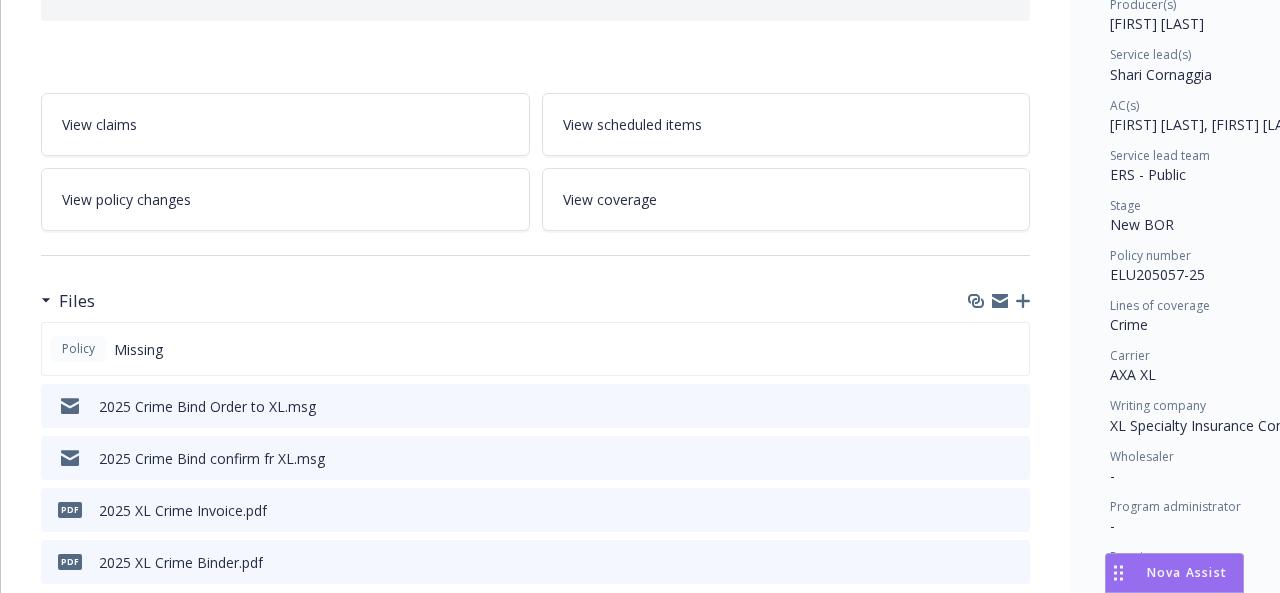 scroll, scrollTop: 300, scrollLeft: 0, axis: vertical 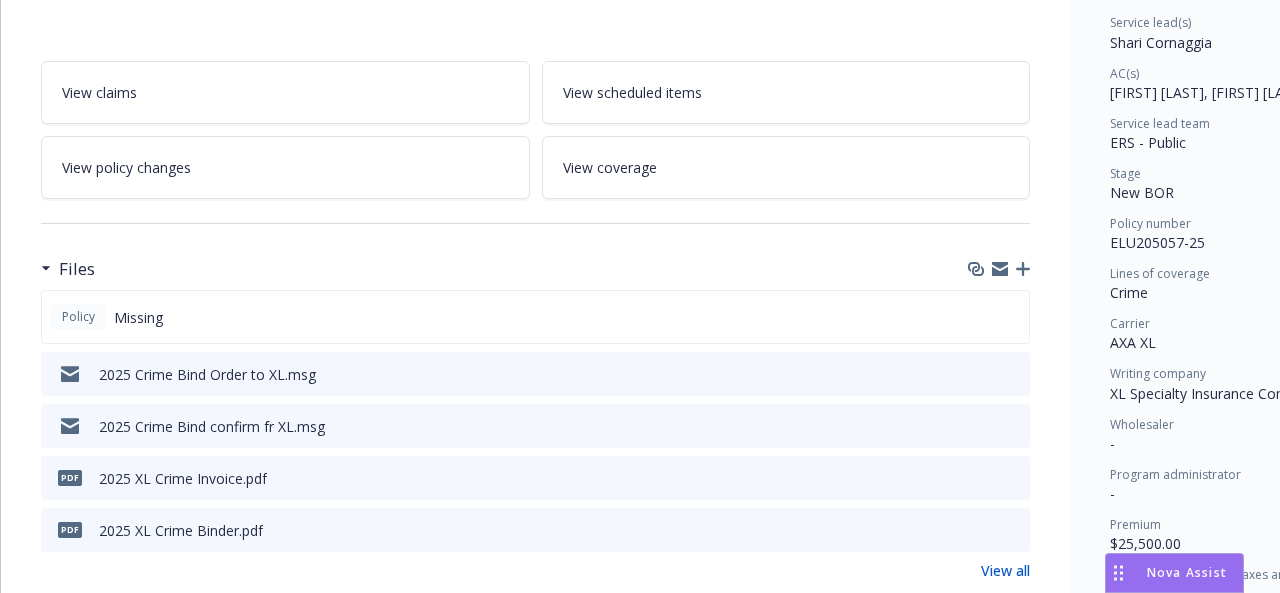 click 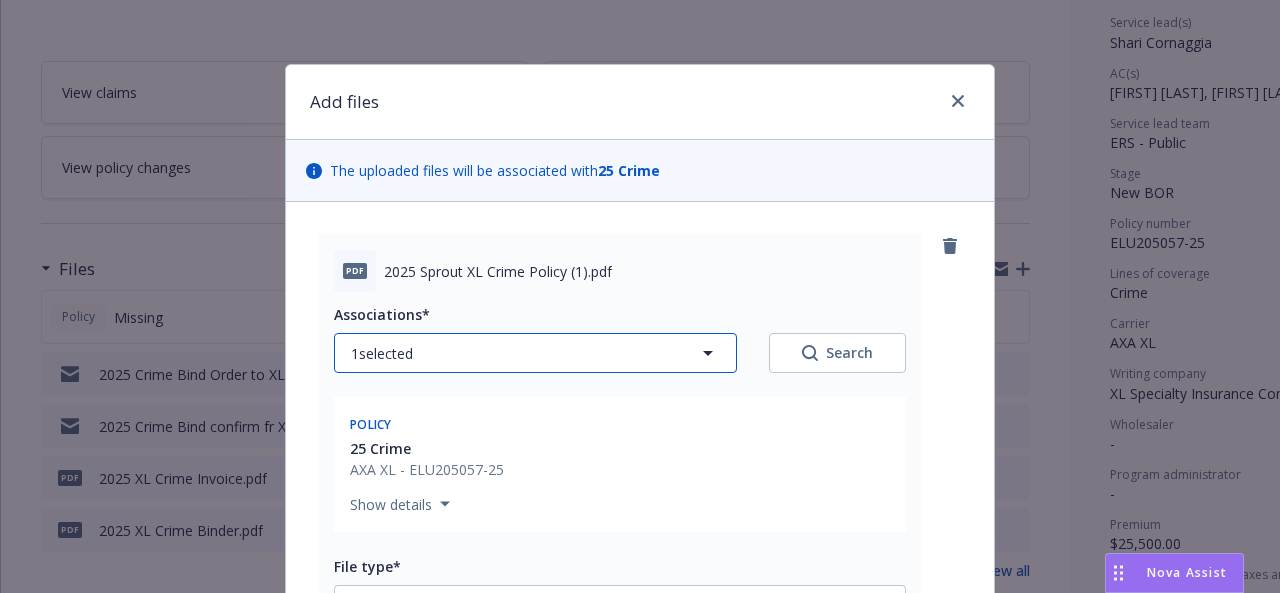 click 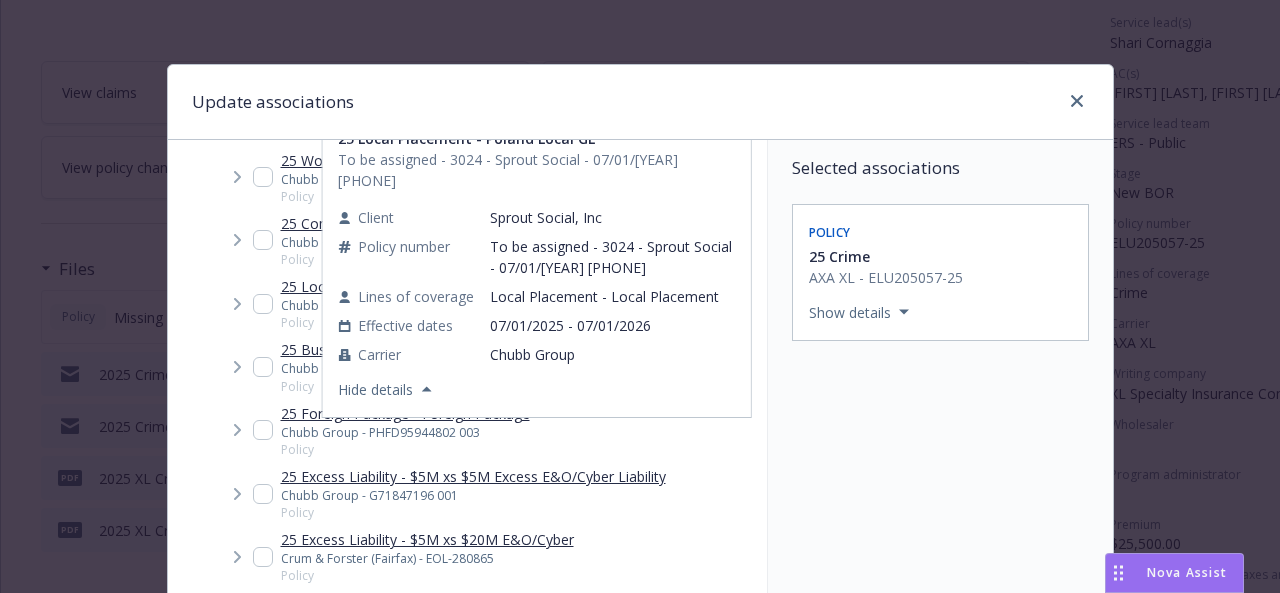 scroll, scrollTop: 500, scrollLeft: 0, axis: vertical 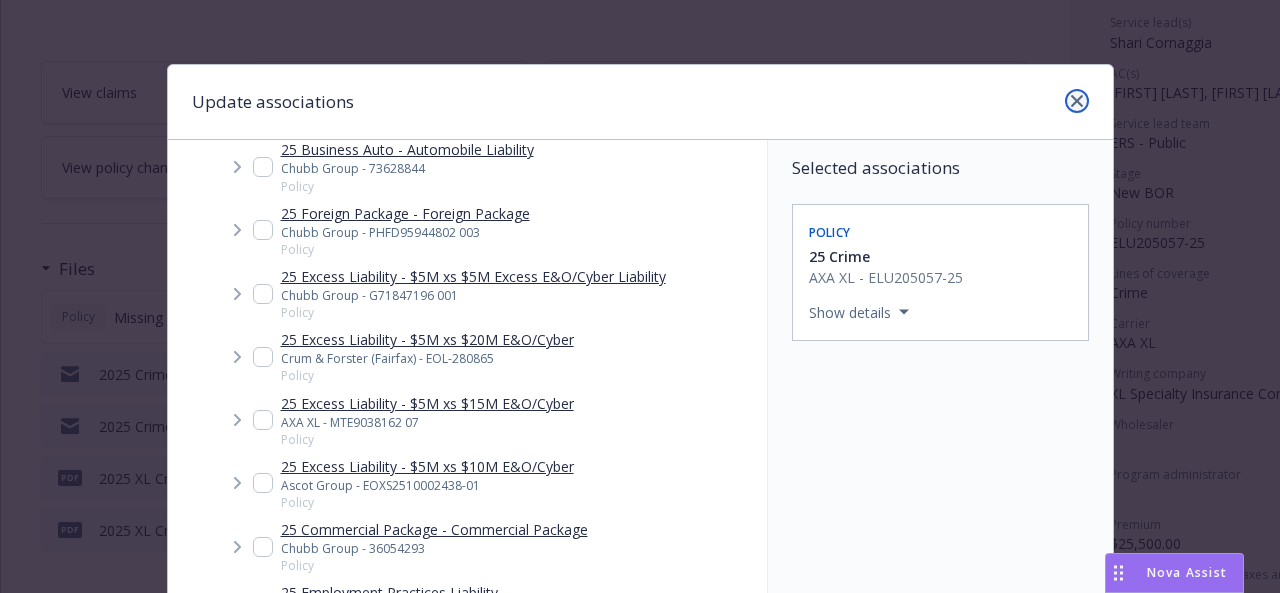 click at bounding box center (1077, 101) 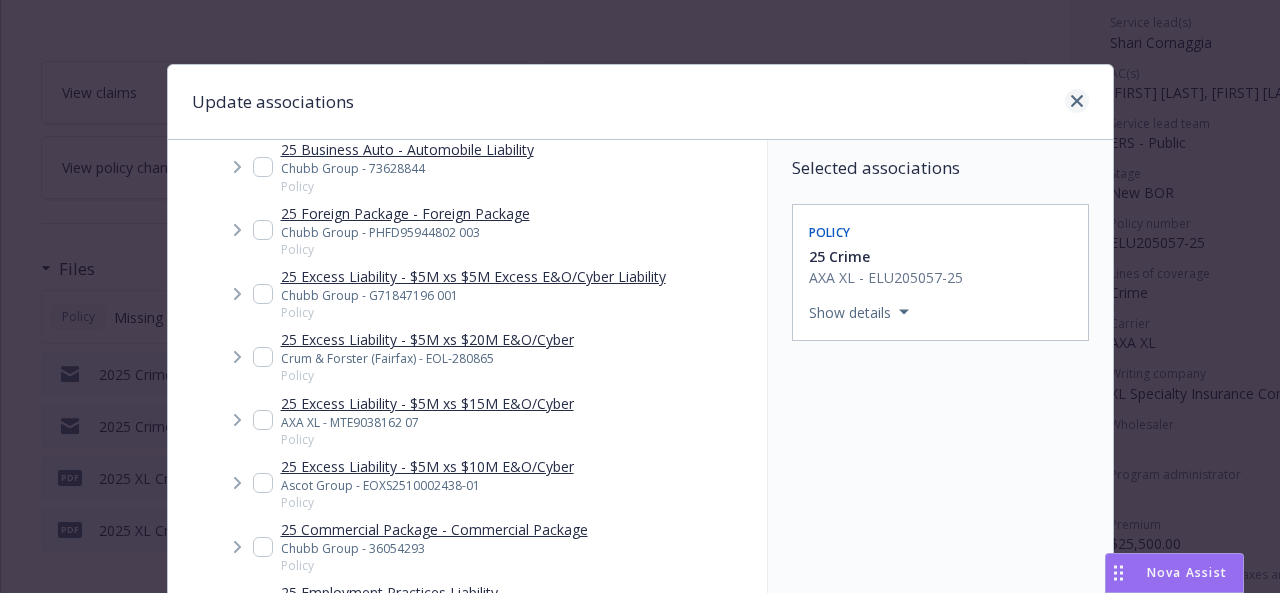 type on "x" 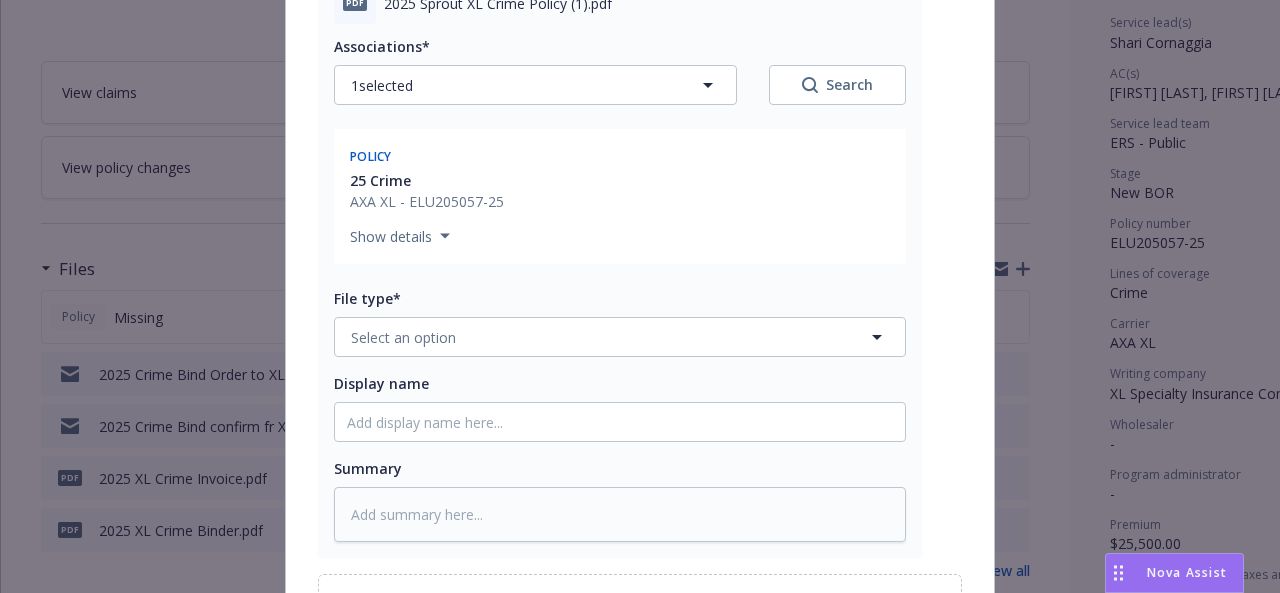scroll, scrollTop: 300, scrollLeft: 0, axis: vertical 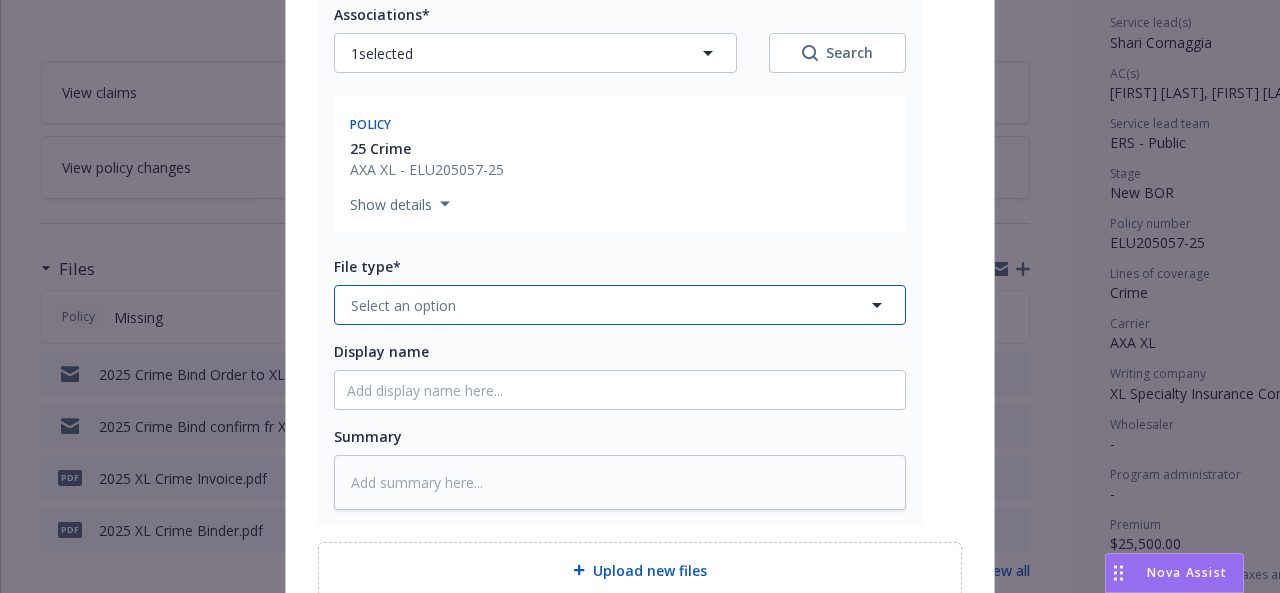 click on "Select an option" at bounding box center [620, 305] 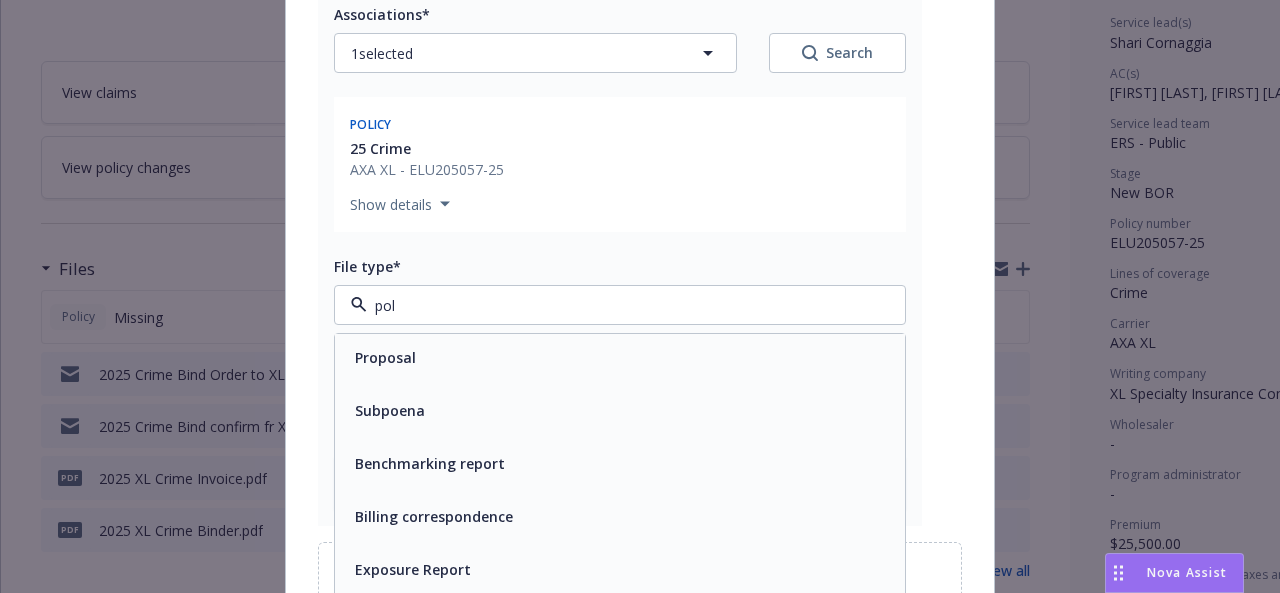 scroll, scrollTop: 0, scrollLeft: 0, axis: both 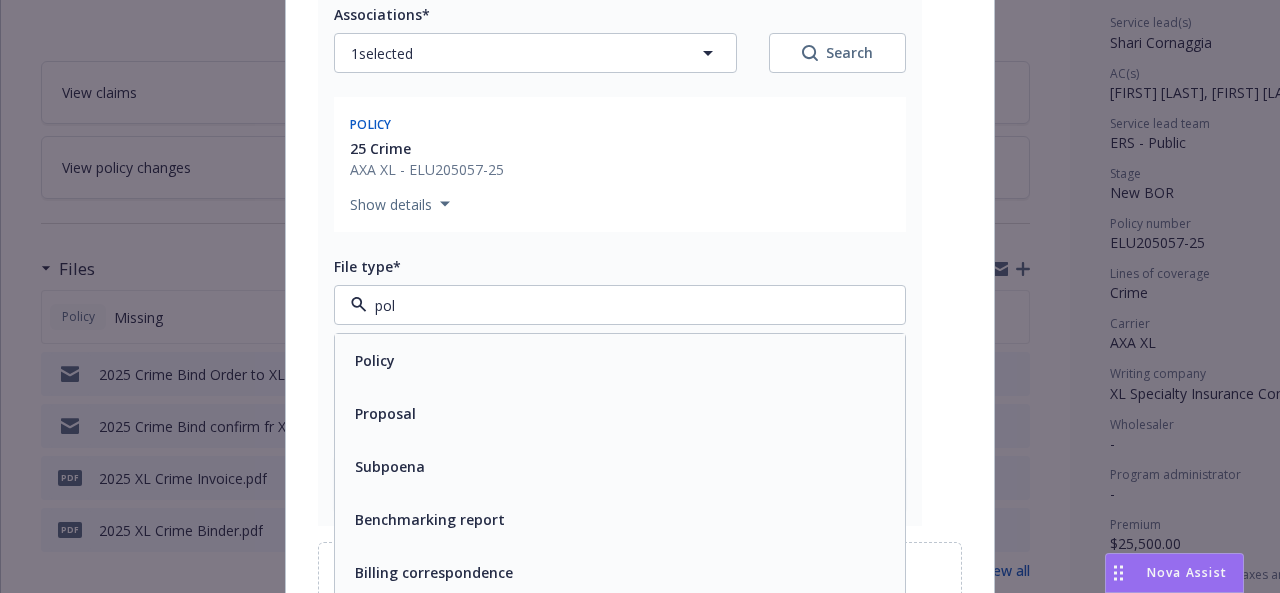 type on "poli" 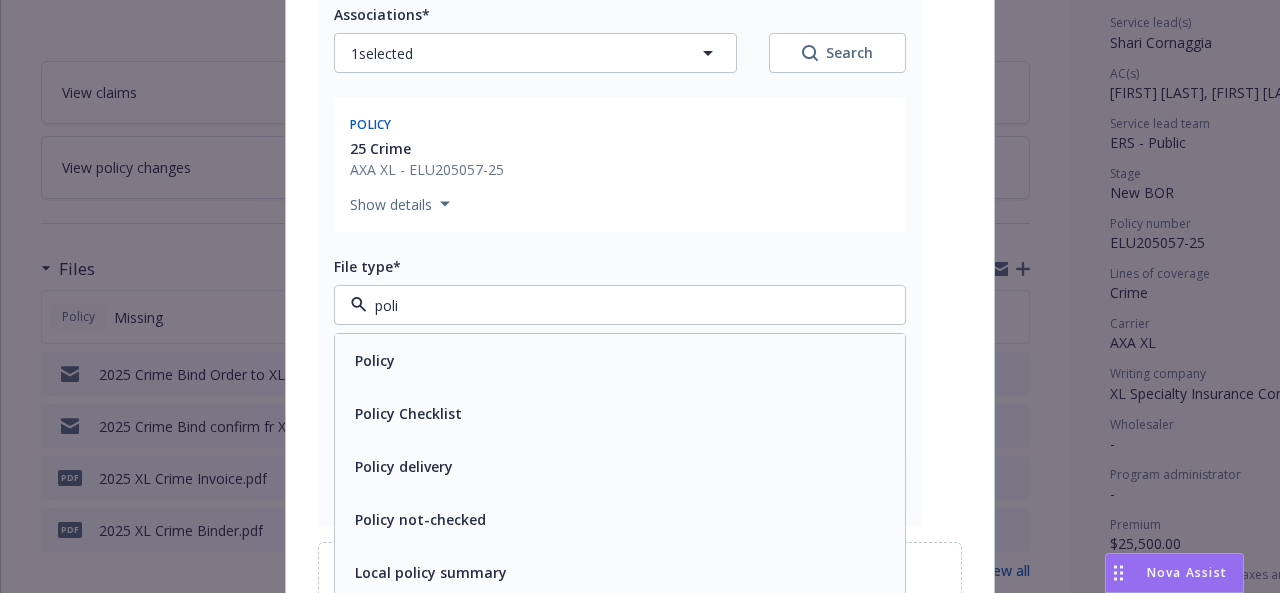 click on "Policy" at bounding box center [620, 360] 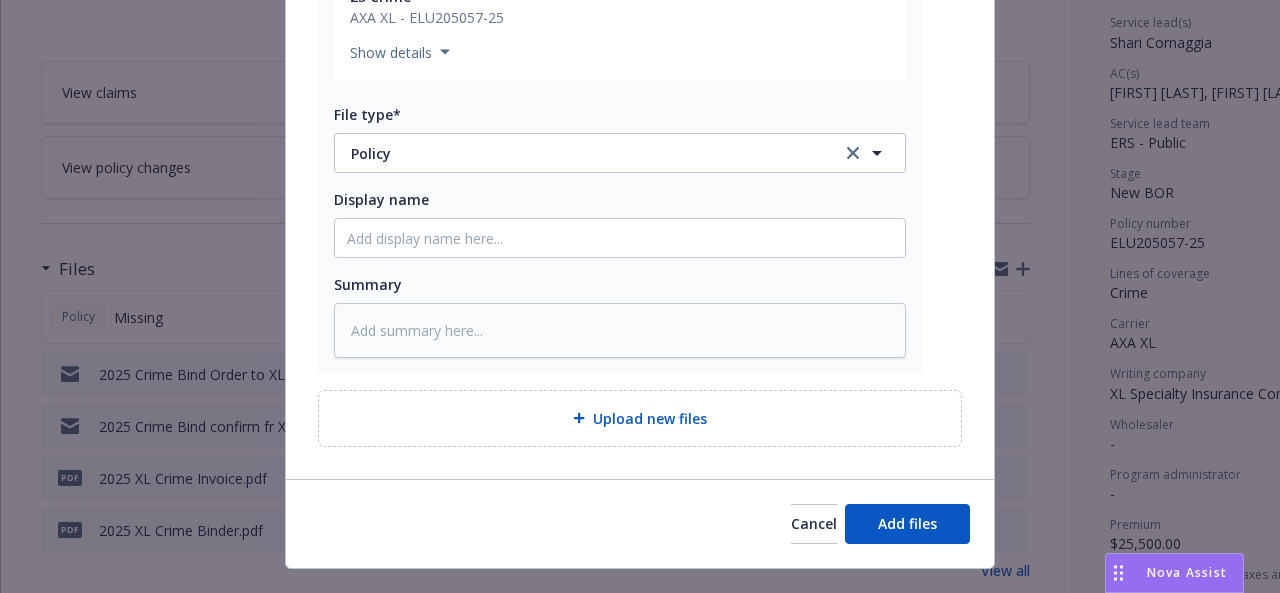 scroll, scrollTop: 489, scrollLeft: 0, axis: vertical 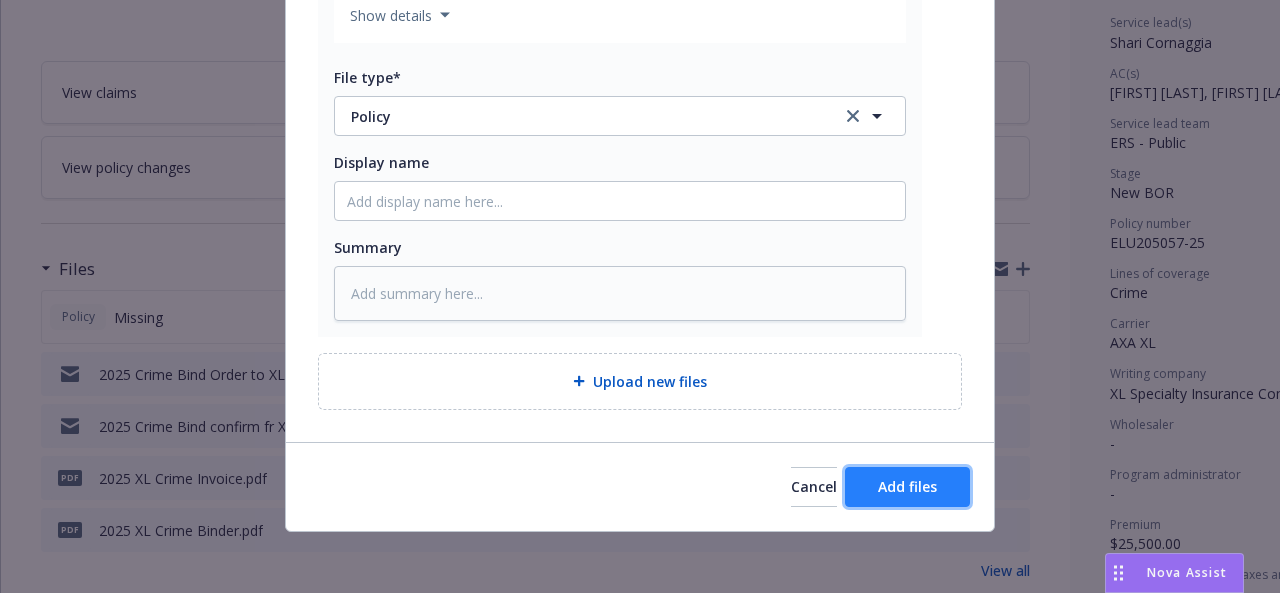 click on "Add files" at bounding box center (907, 486) 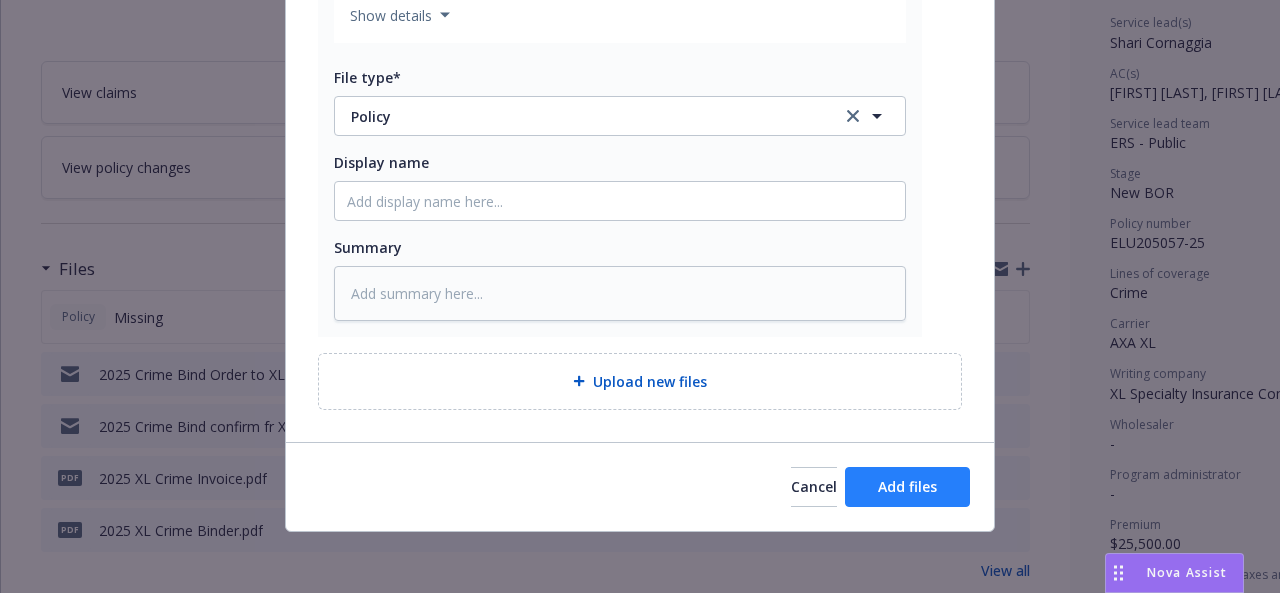 scroll, scrollTop: 416, scrollLeft: 0, axis: vertical 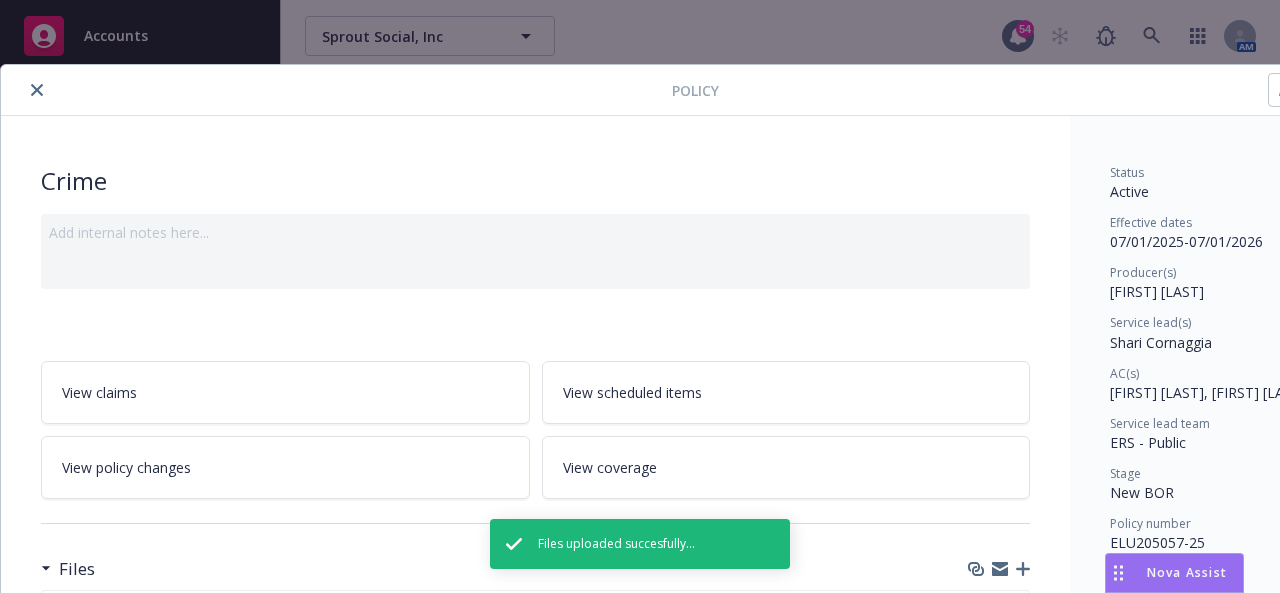 click 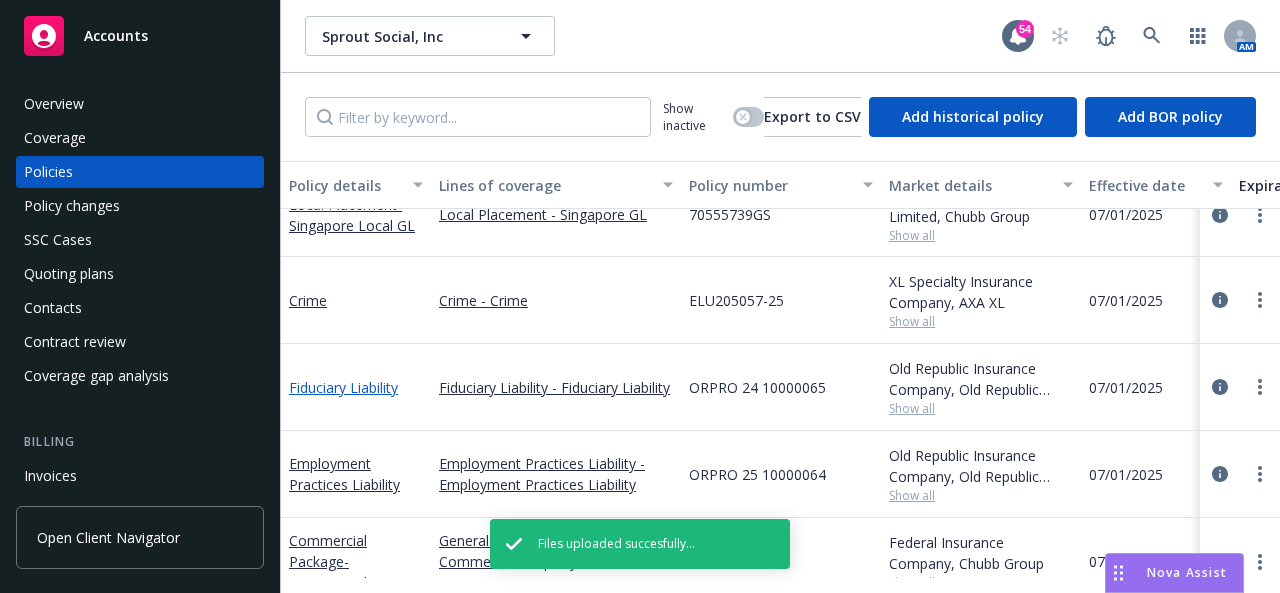 click on "Fiduciary Liability" at bounding box center (343, 387) 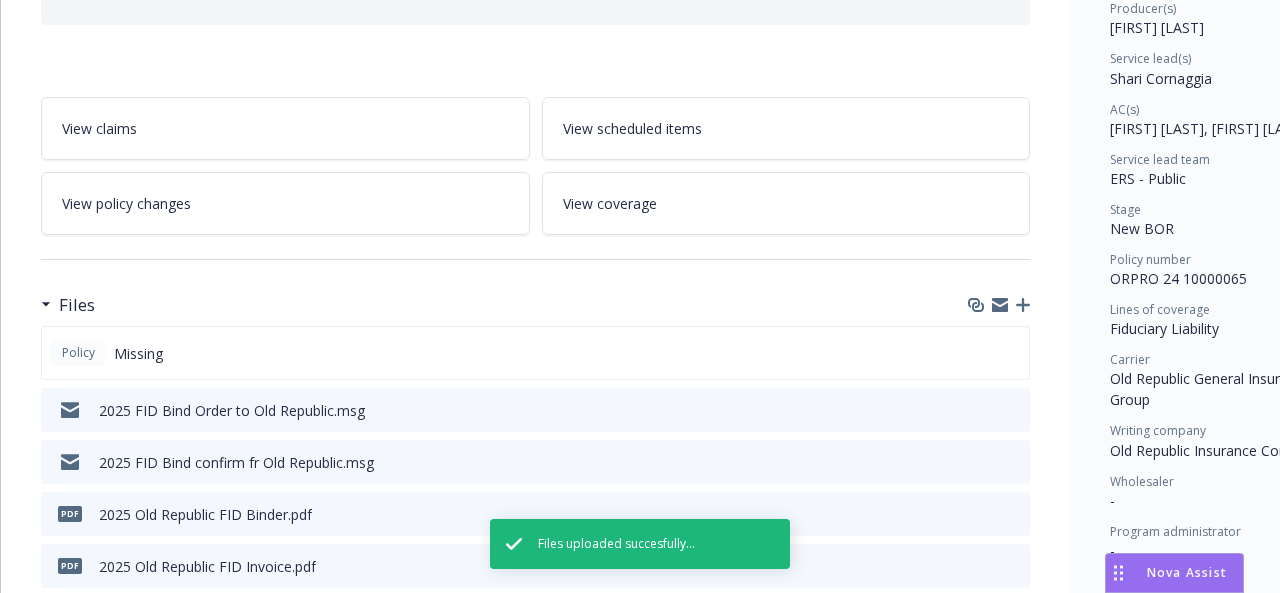 scroll, scrollTop: 300, scrollLeft: 0, axis: vertical 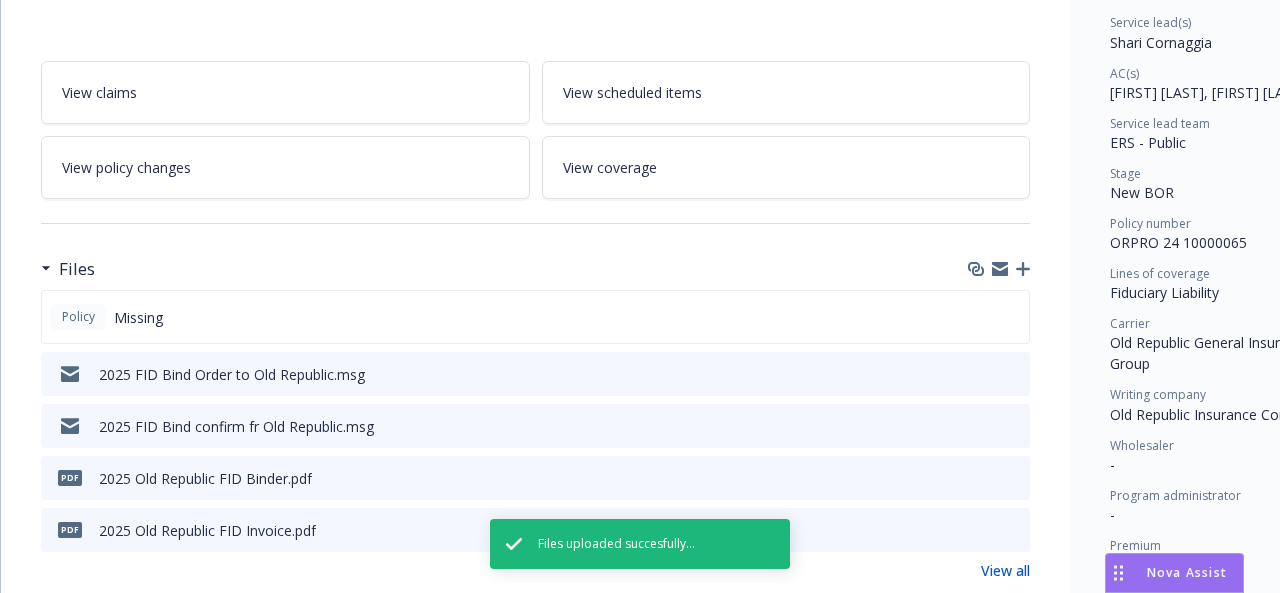 click on "Amount ($) Premium $10,000.00 Surplus lines state tax $0.00 Surplus lines state fee $0.00 Misc taxes & fees $0.00 Carrier policy fee $0.00 Newfront fee / rebate $0.00 Wholesale fee $0.00 Inspection fee $0.00 Total $10,000.00 Billing method Agency - Pay in full Auto invoicing settings Auto invoice creation is off Auto send invoice is off Invoices E8C3B9F7 - $75,248.00 [DATE] Client status Paid Client payment date 07/25/[YEAR] Carrier status Unpaid Client status Paid Client payment date 07/25/[YEAR] Carrier status Unpaid Date issued 07/10/[YEAR] Due date 07/24/[YEAR] Billable items" at bounding box center (535, 1113) 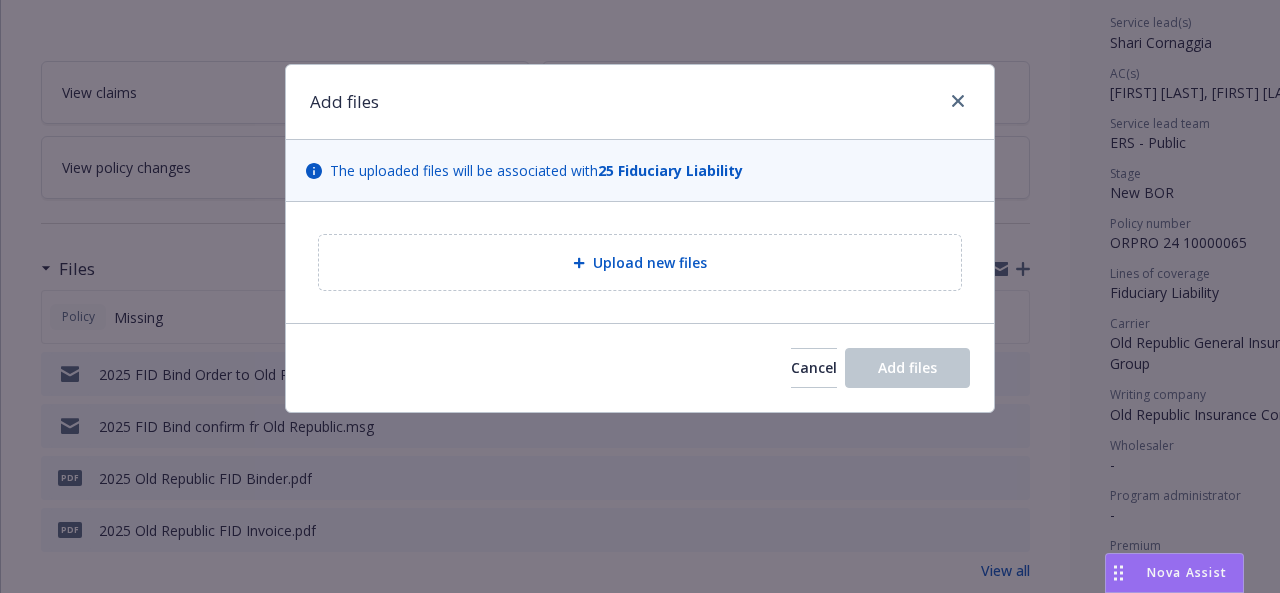 type on "x" 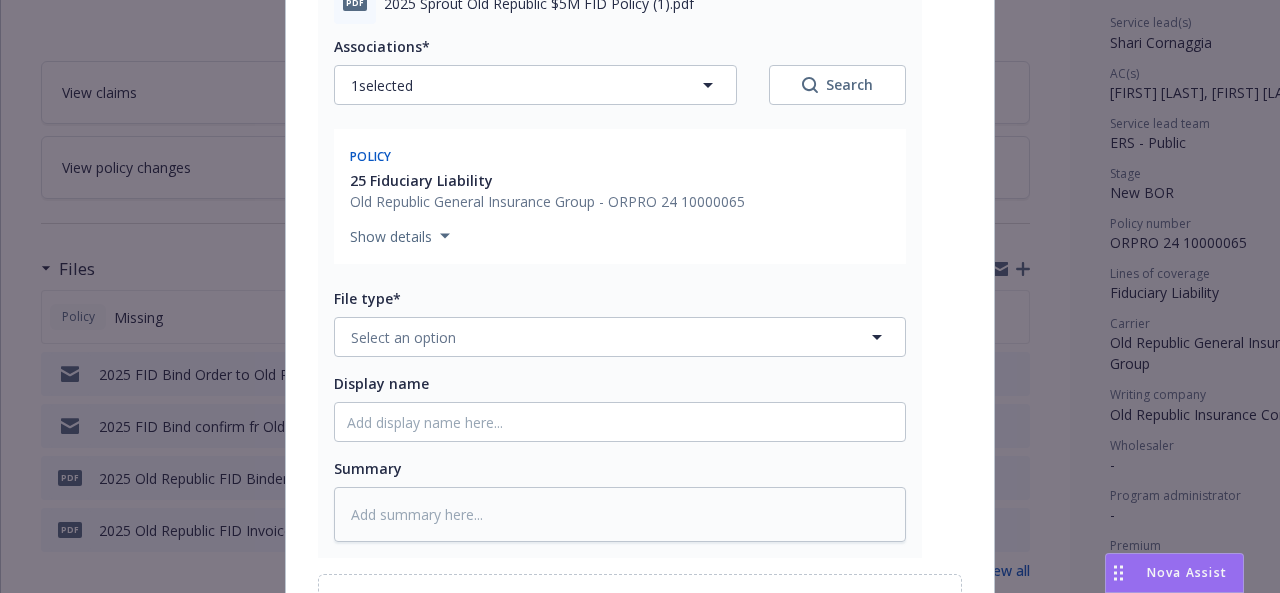 scroll, scrollTop: 300, scrollLeft: 0, axis: vertical 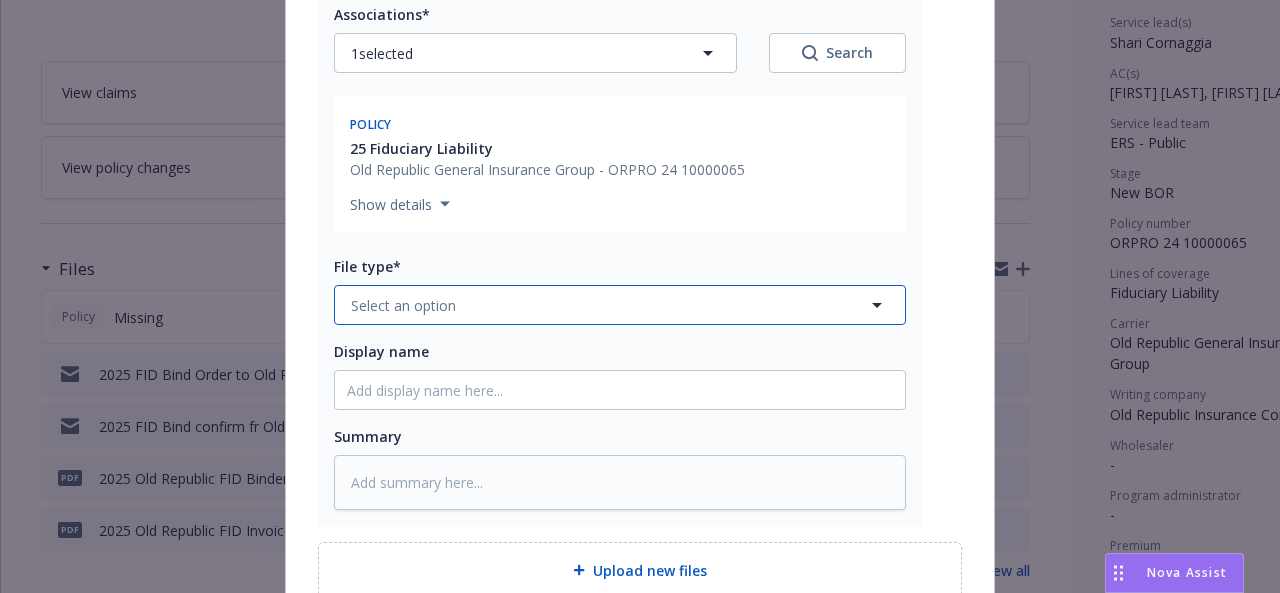click on "Select an option" at bounding box center (620, 305) 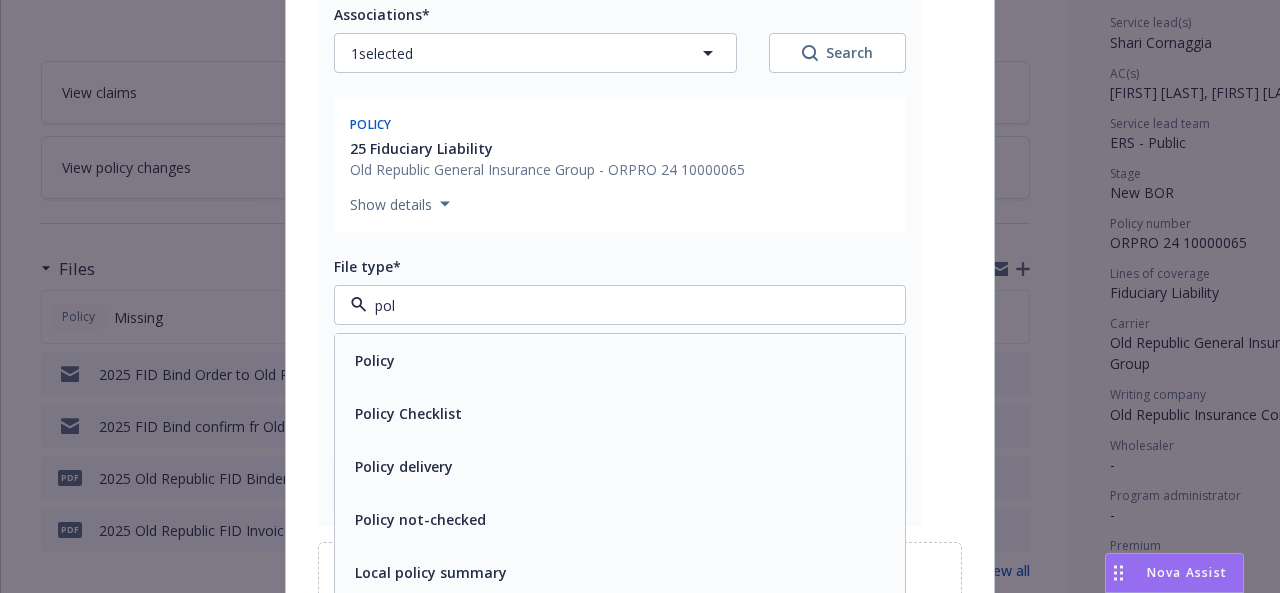 type on "poli" 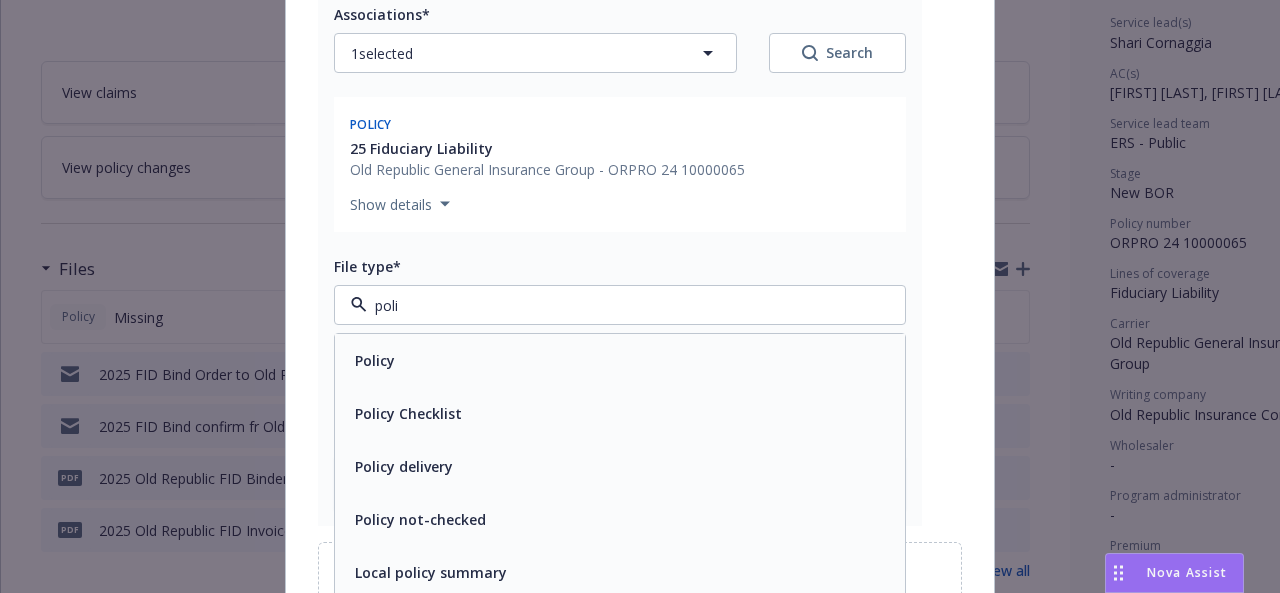 click on "Policy" at bounding box center [620, 360] 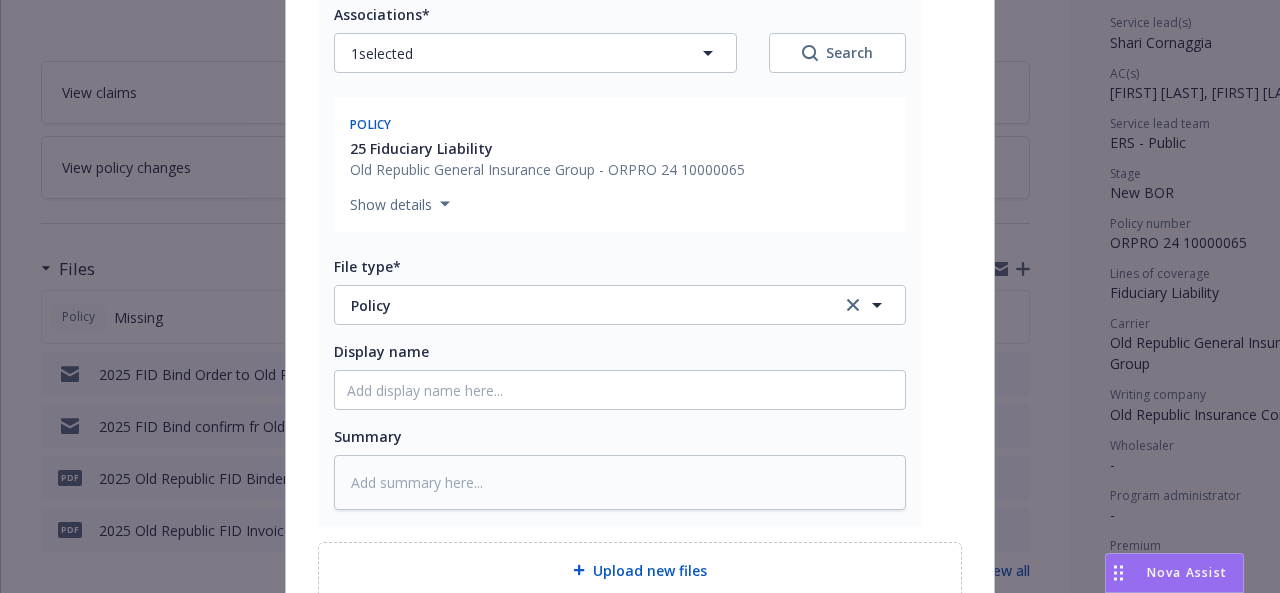 scroll, scrollTop: 400, scrollLeft: 0, axis: vertical 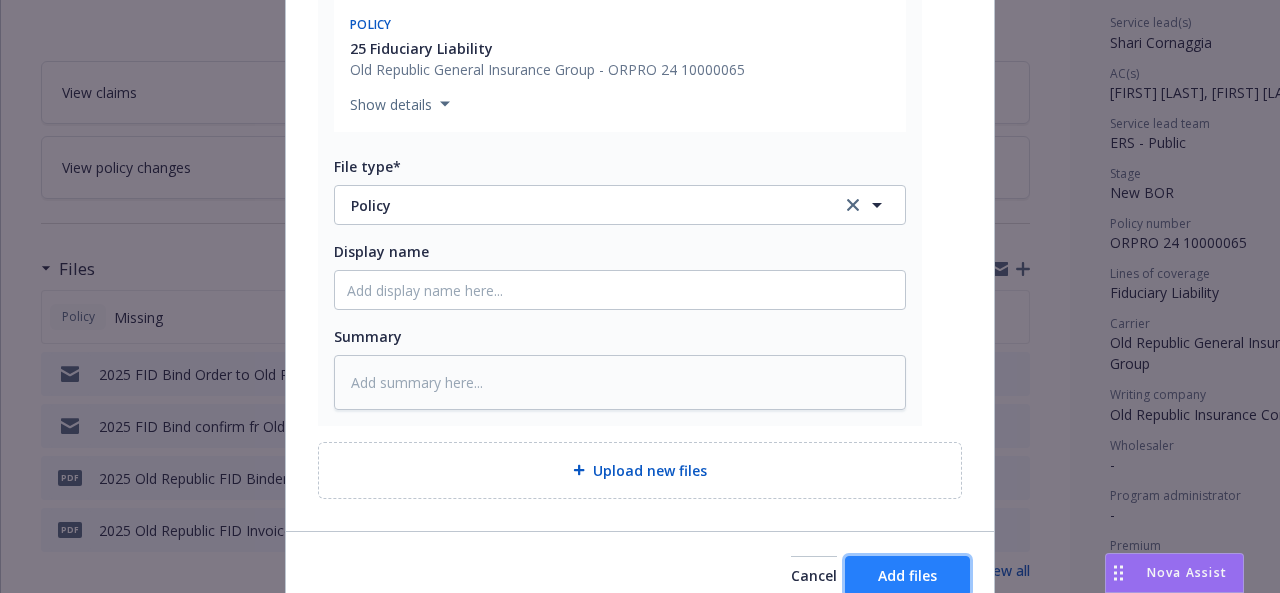 click on "Add files" at bounding box center (907, 576) 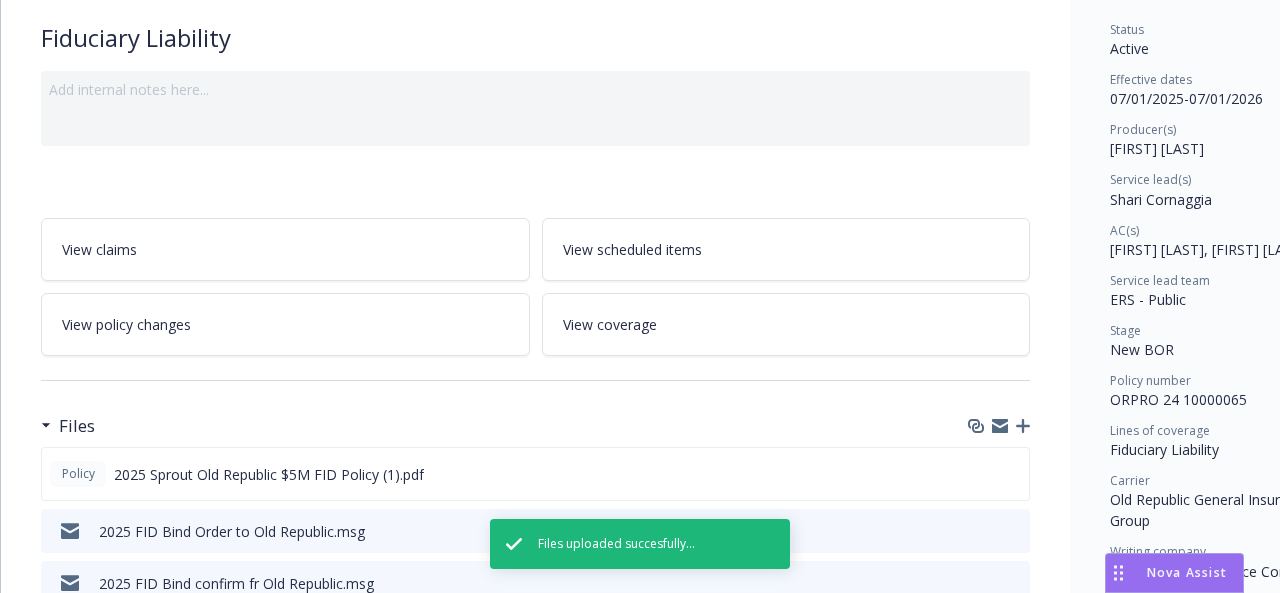 scroll, scrollTop: 0, scrollLeft: 0, axis: both 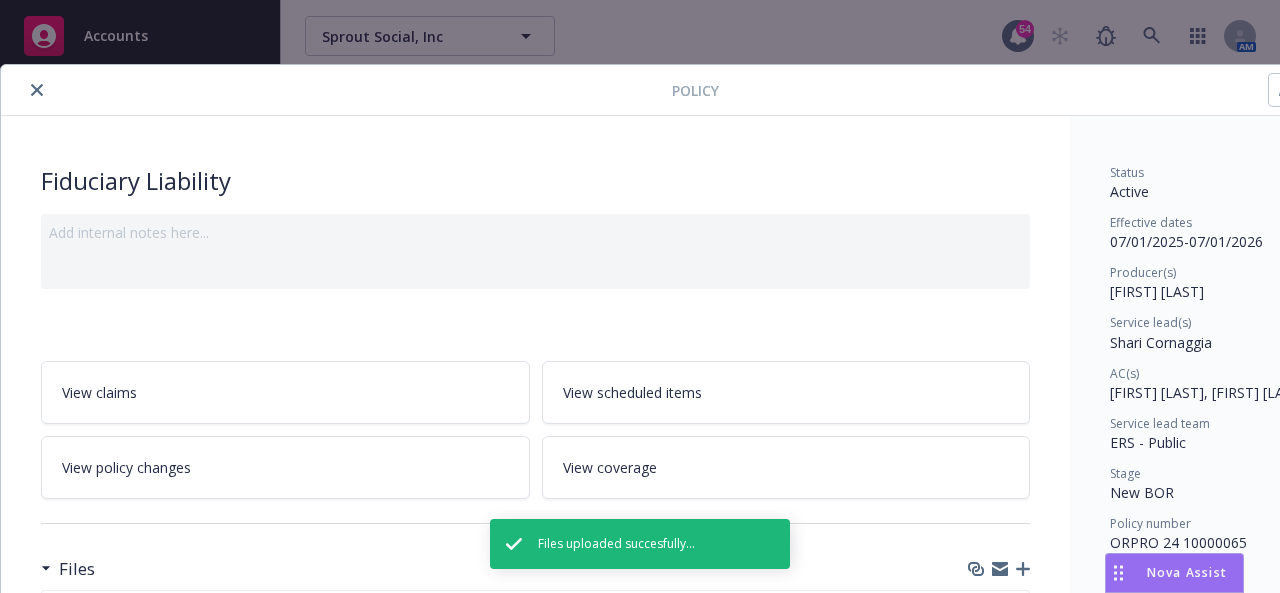 click 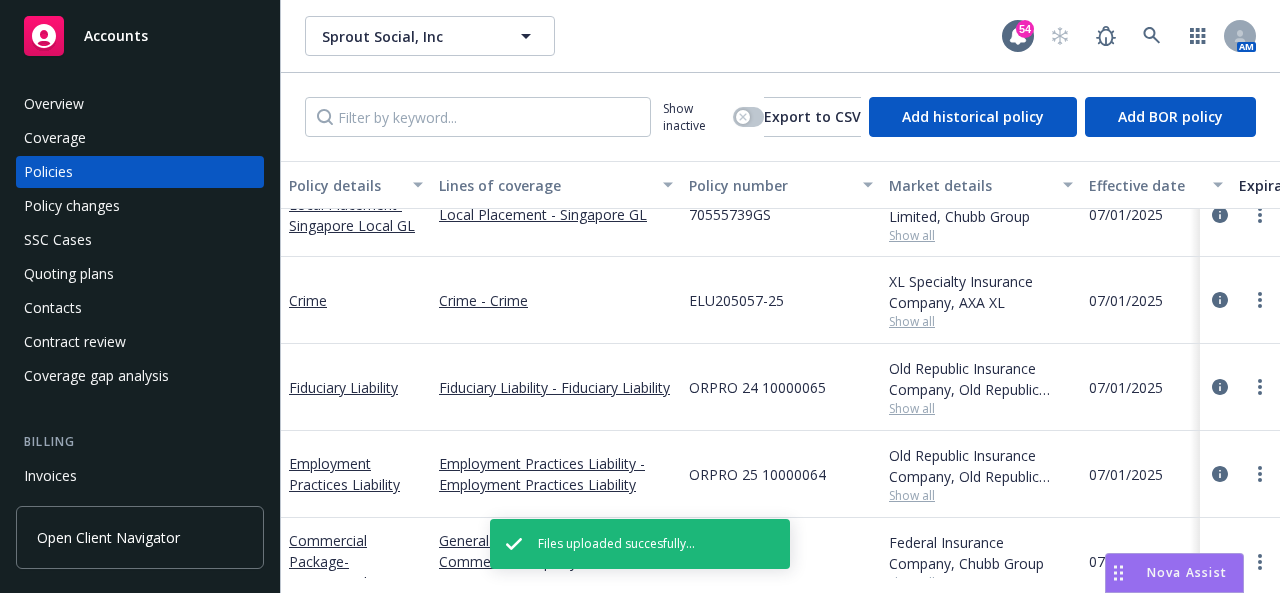 click on "Employment Practices Liability" at bounding box center [356, 474] 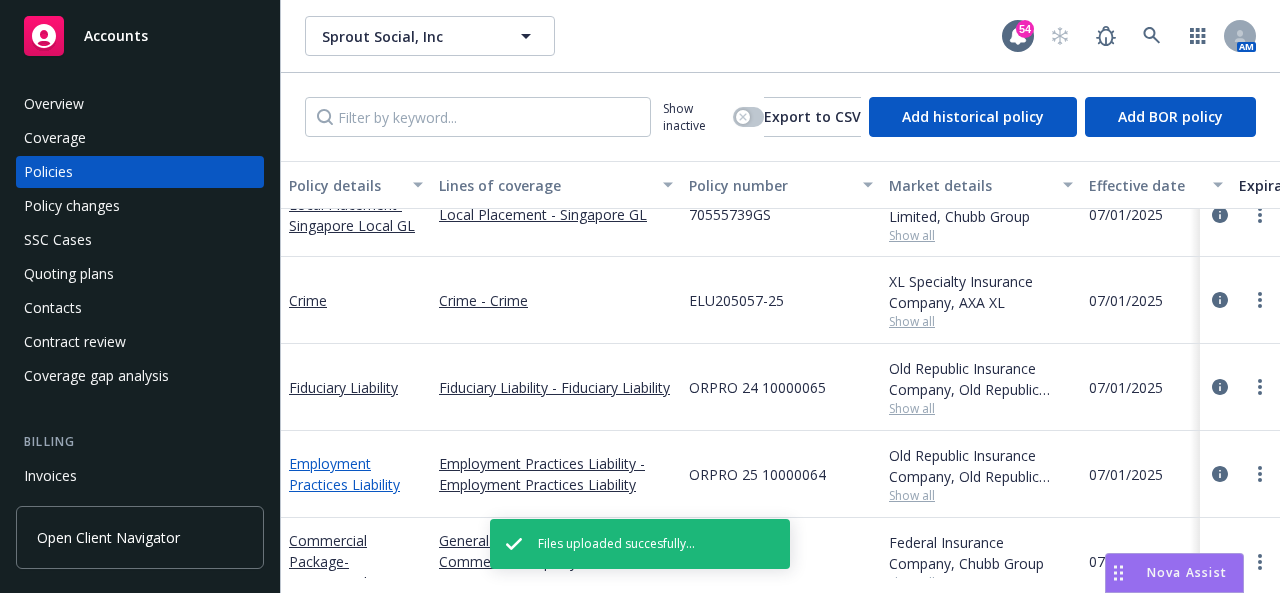 click on "Employment Practices Liability" at bounding box center (344, 474) 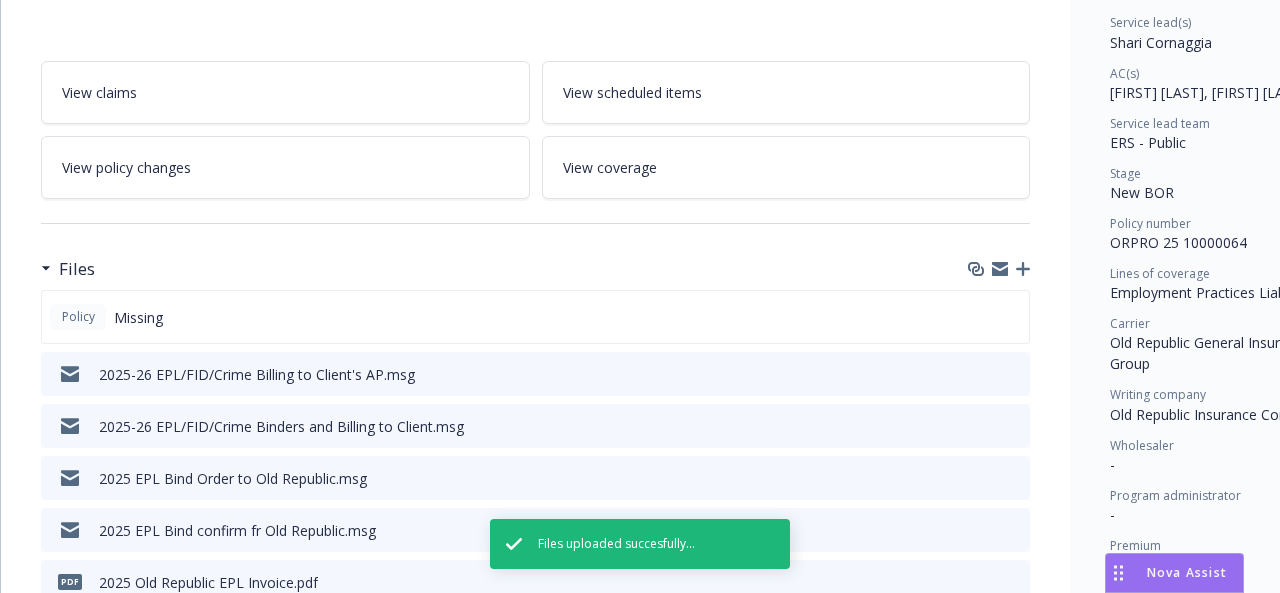 scroll, scrollTop: 400, scrollLeft: 0, axis: vertical 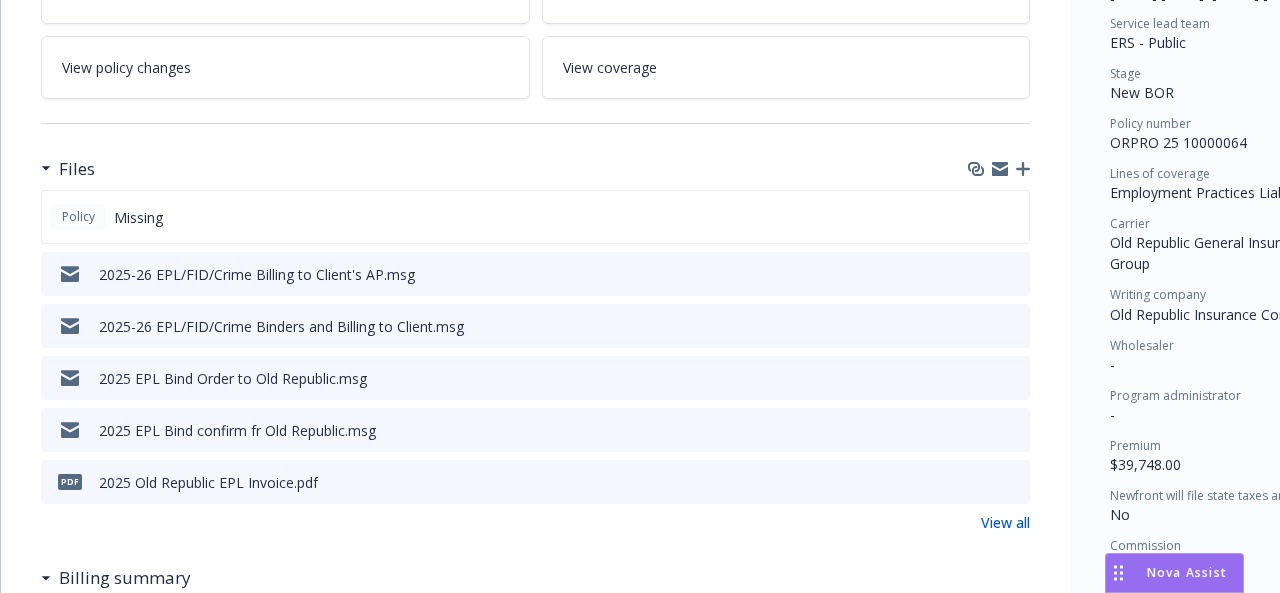 click 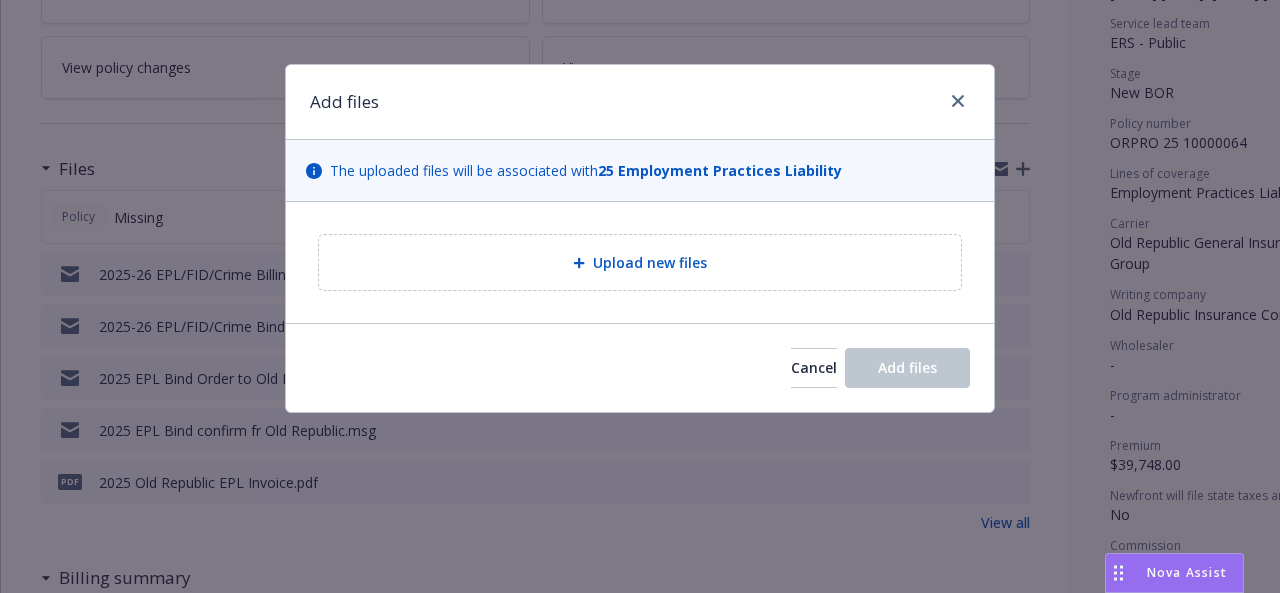 type on "x" 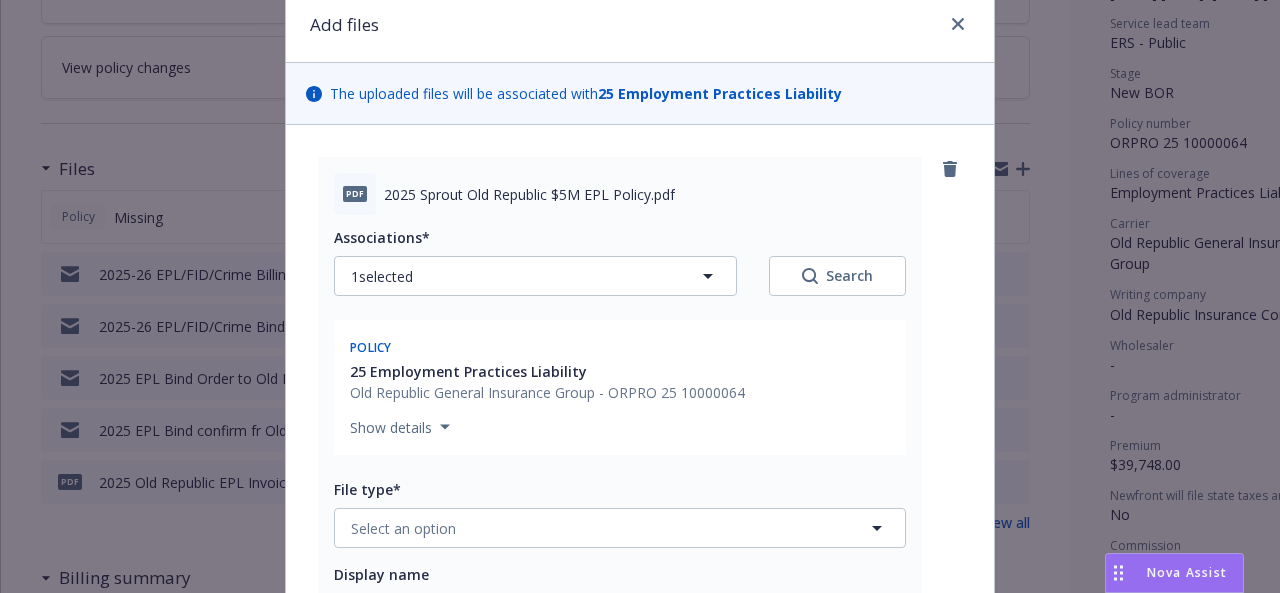 scroll, scrollTop: 300, scrollLeft: 0, axis: vertical 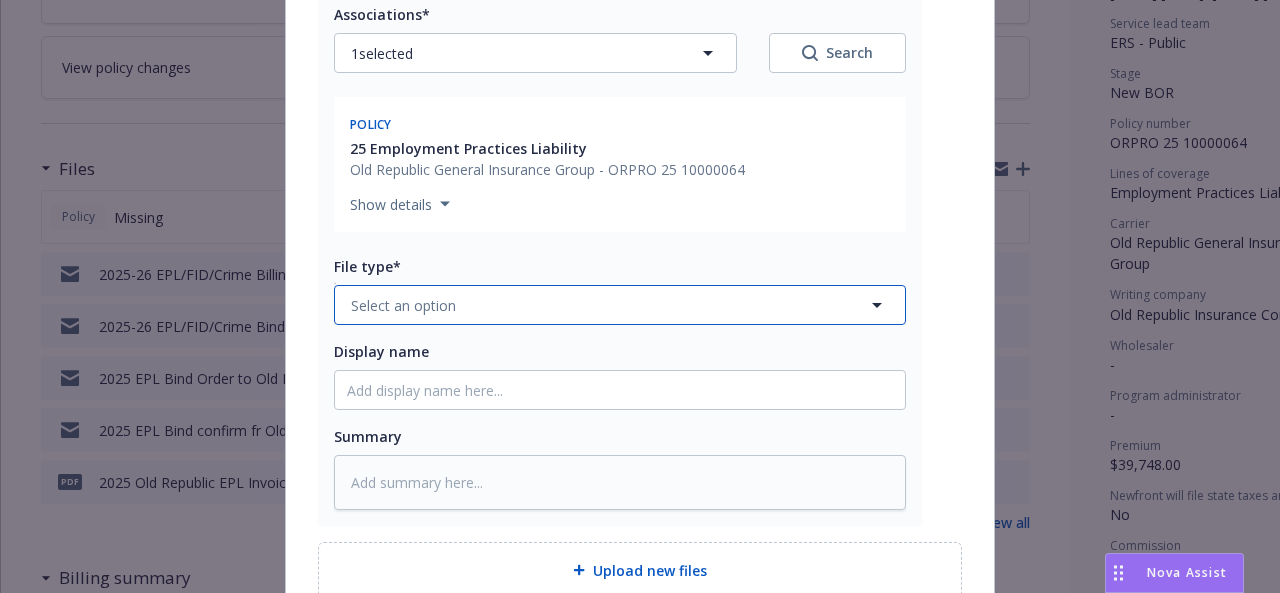click on "Select an option" at bounding box center (620, 305) 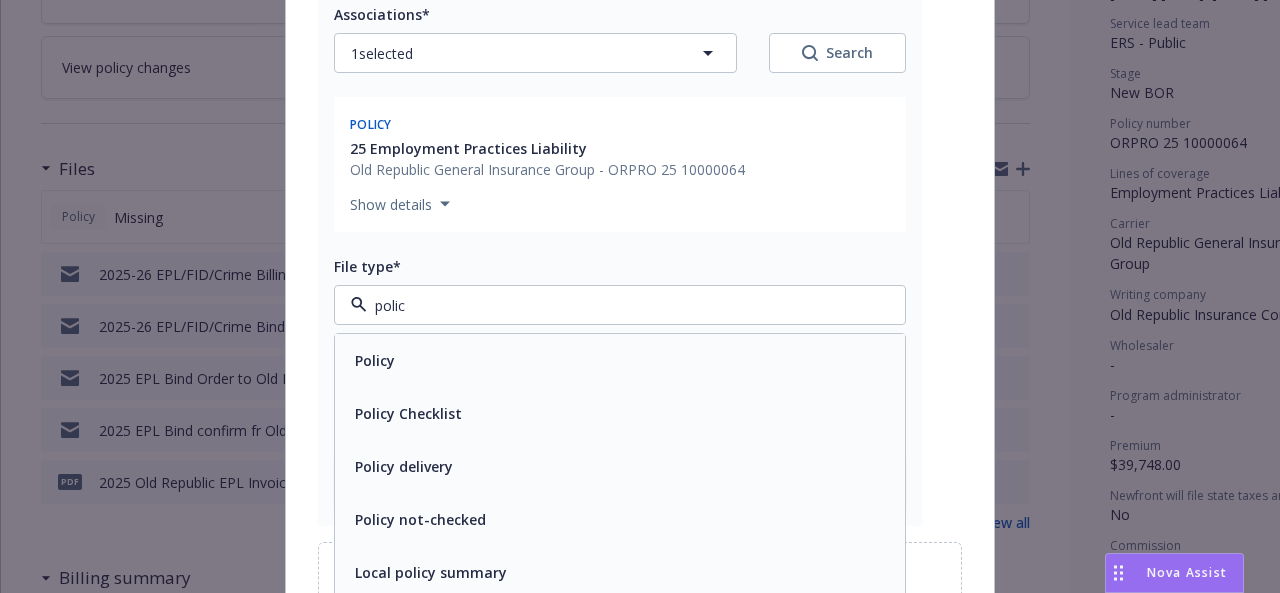 type on "policy" 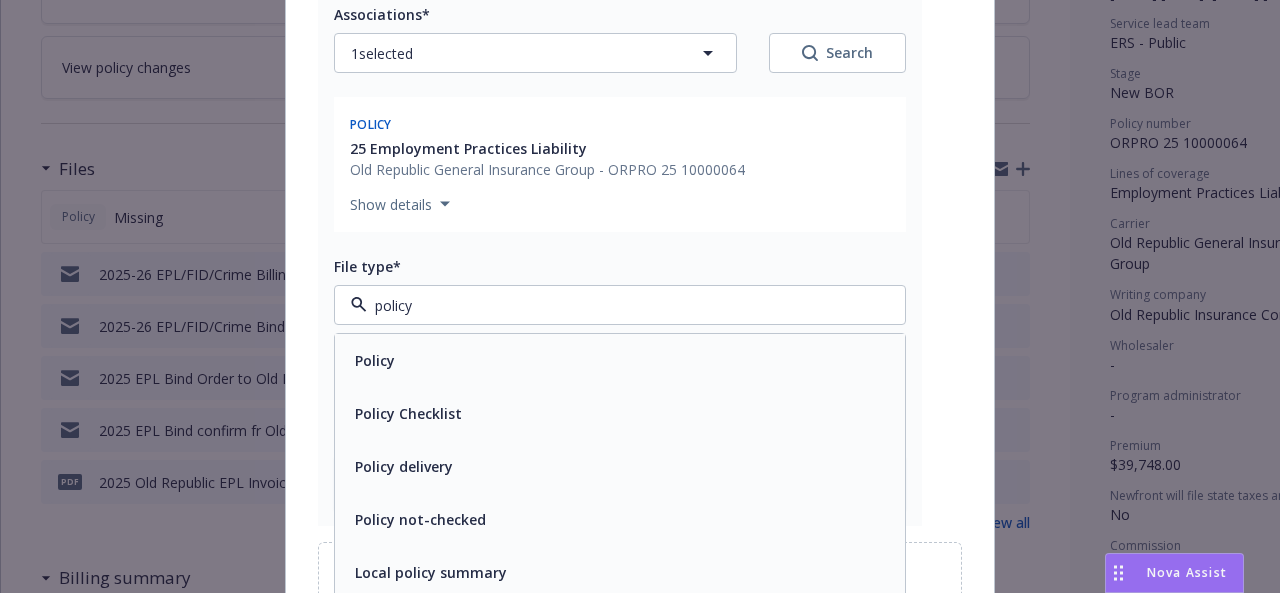 drag, startPoint x: 425, startPoint y: 351, endPoint x: 466, endPoint y: 355, distance: 41.19466 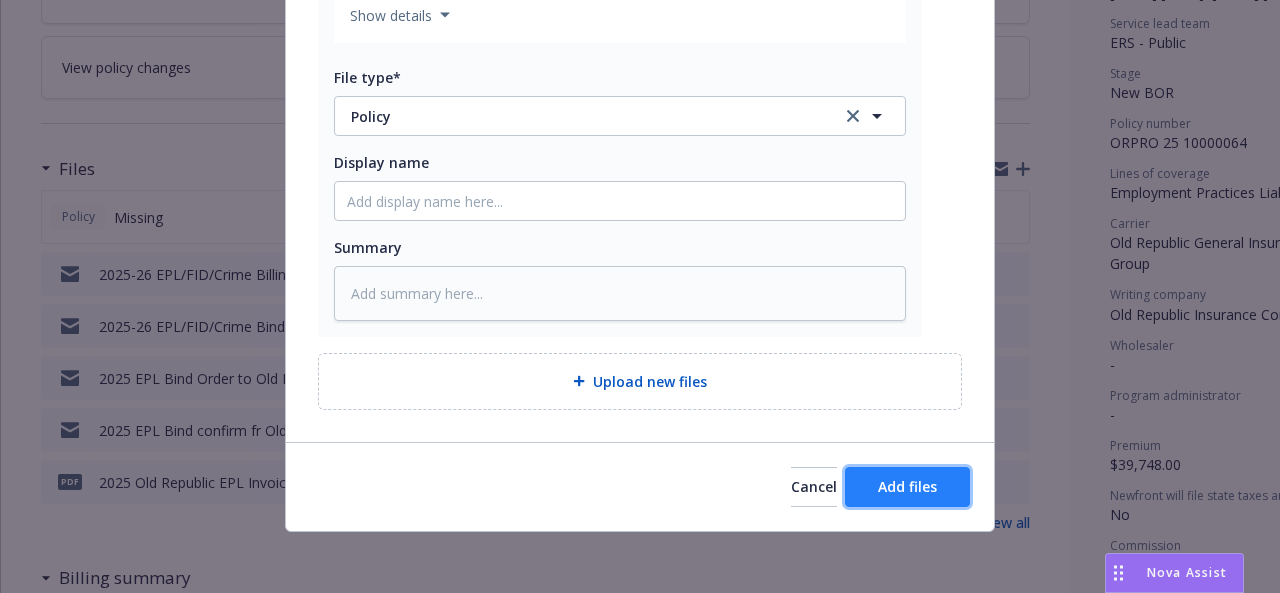 click on "Add files" at bounding box center [907, 486] 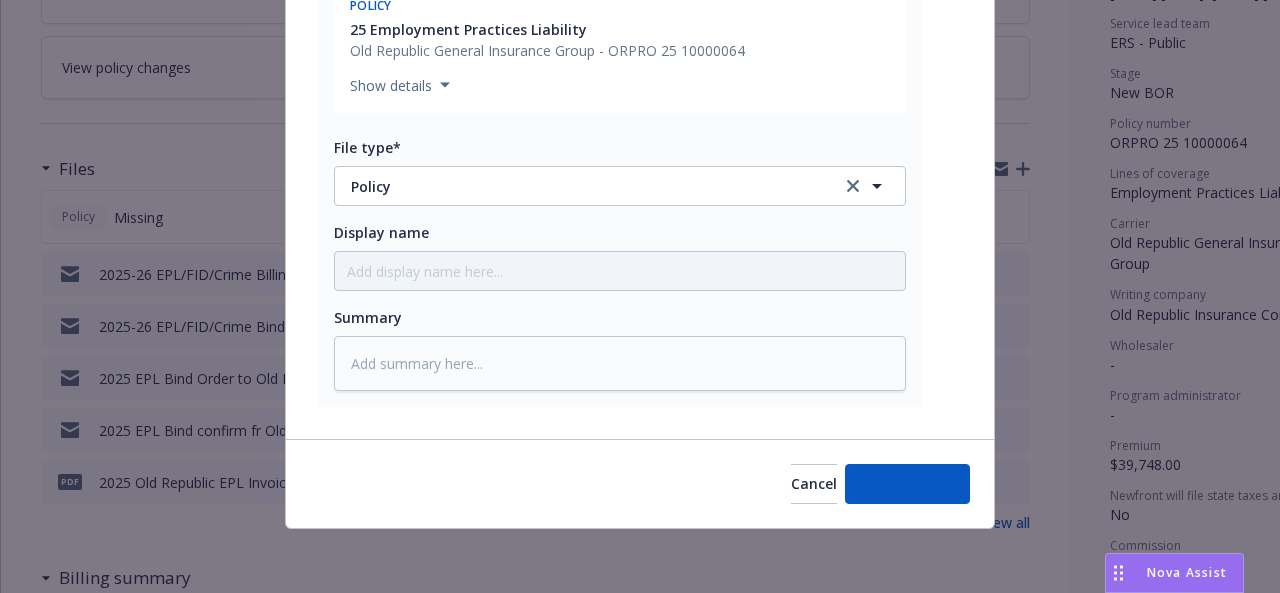 scroll, scrollTop: 416, scrollLeft: 0, axis: vertical 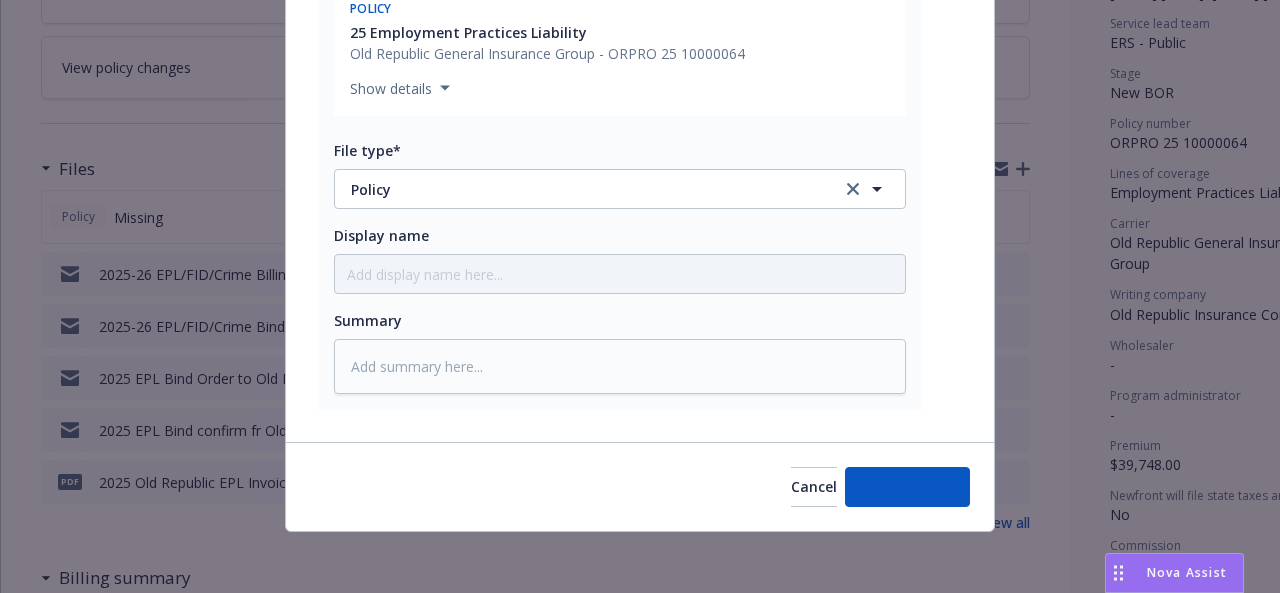 type on "x" 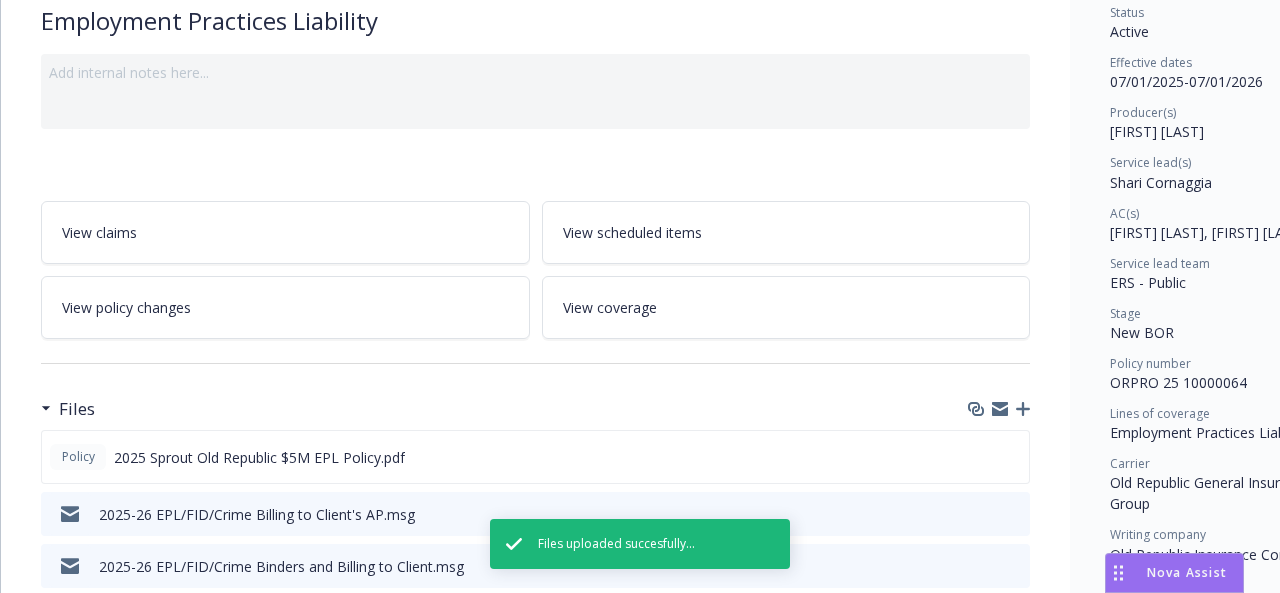 scroll, scrollTop: 0, scrollLeft: 0, axis: both 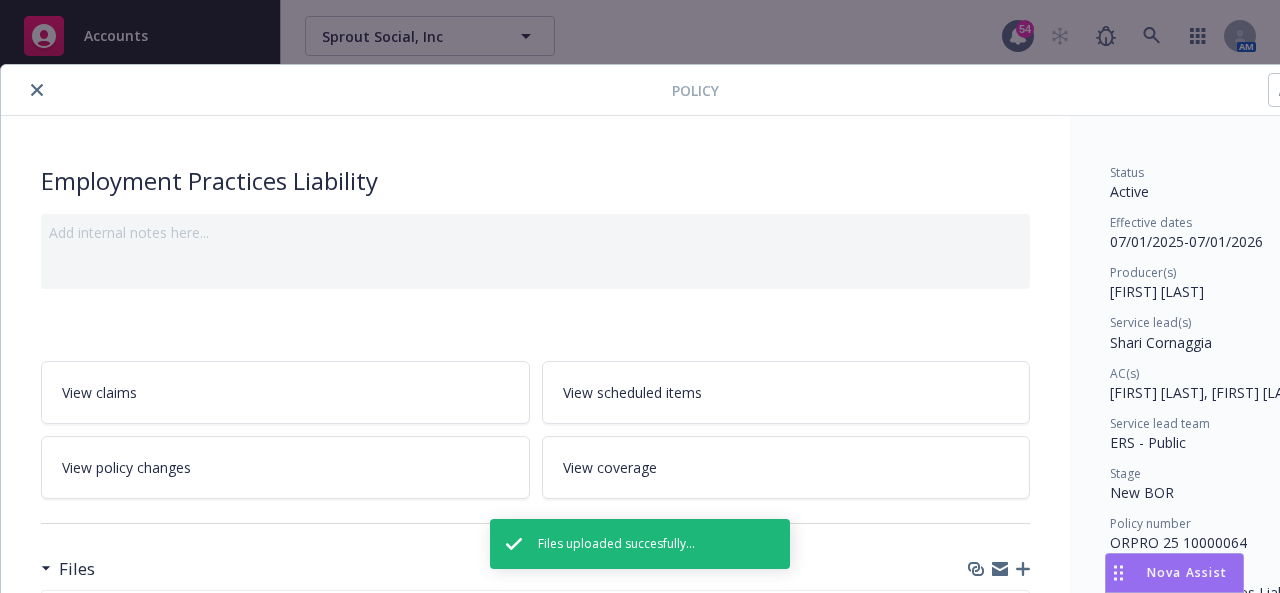 click 